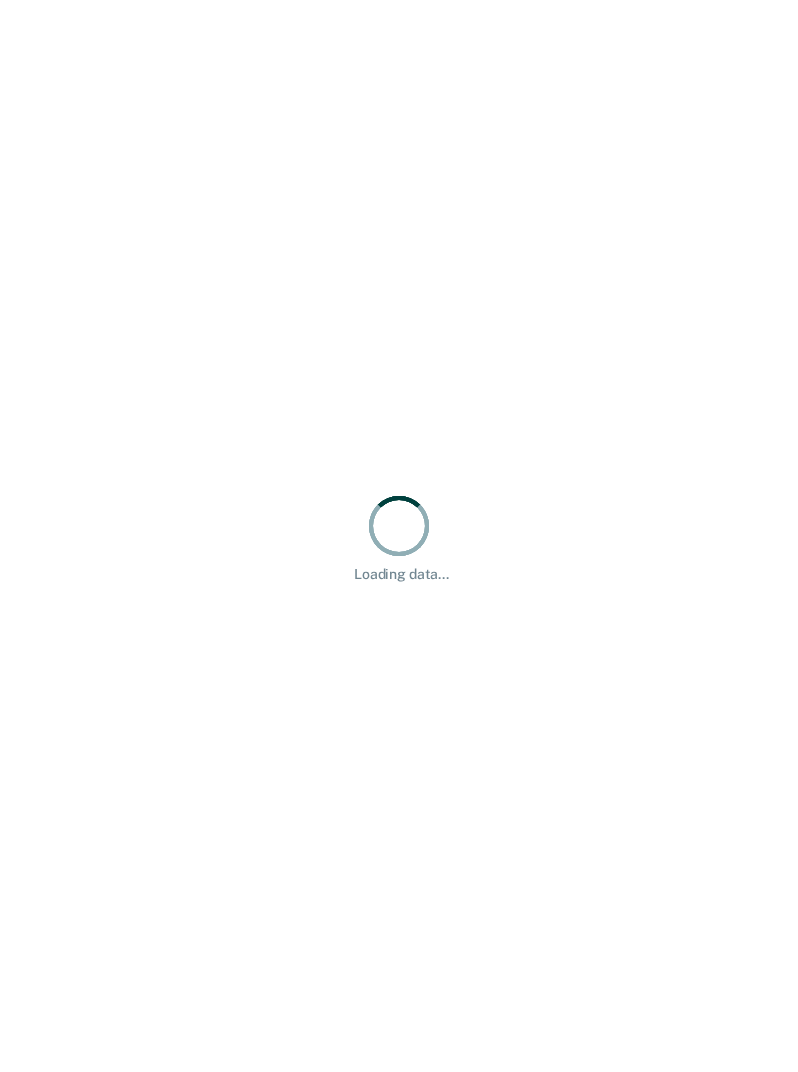 scroll, scrollTop: 0, scrollLeft: 0, axis: both 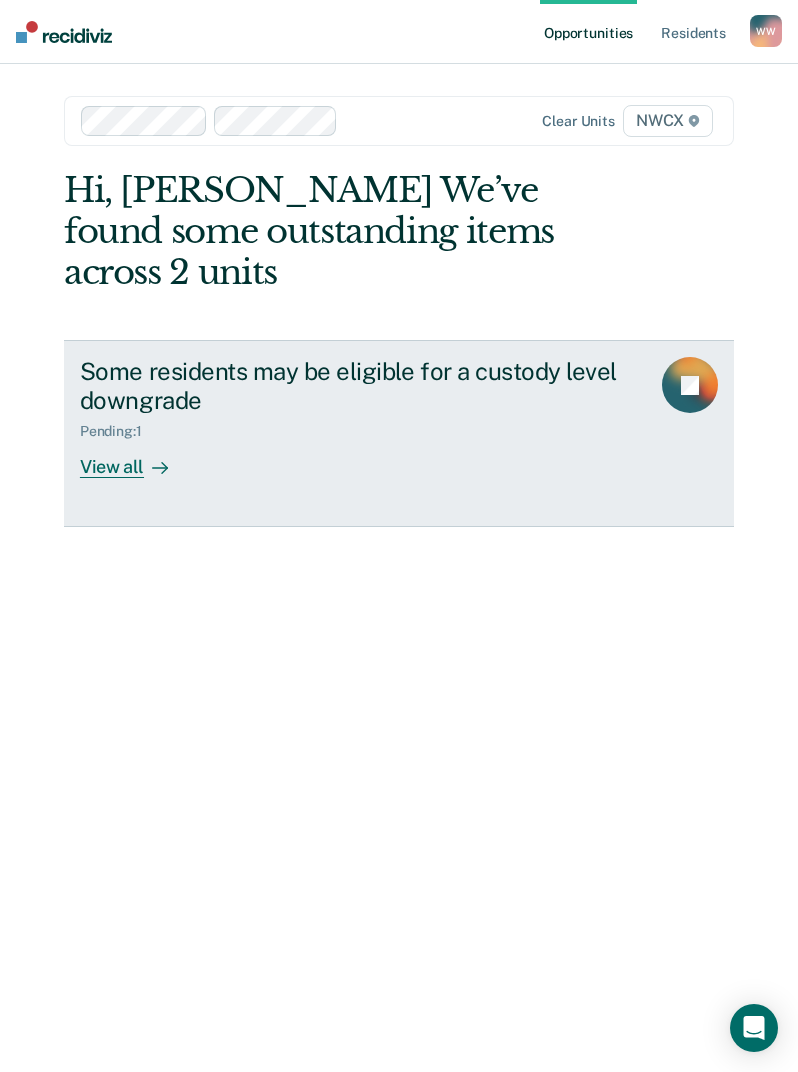 click on "View all" at bounding box center (136, 459) 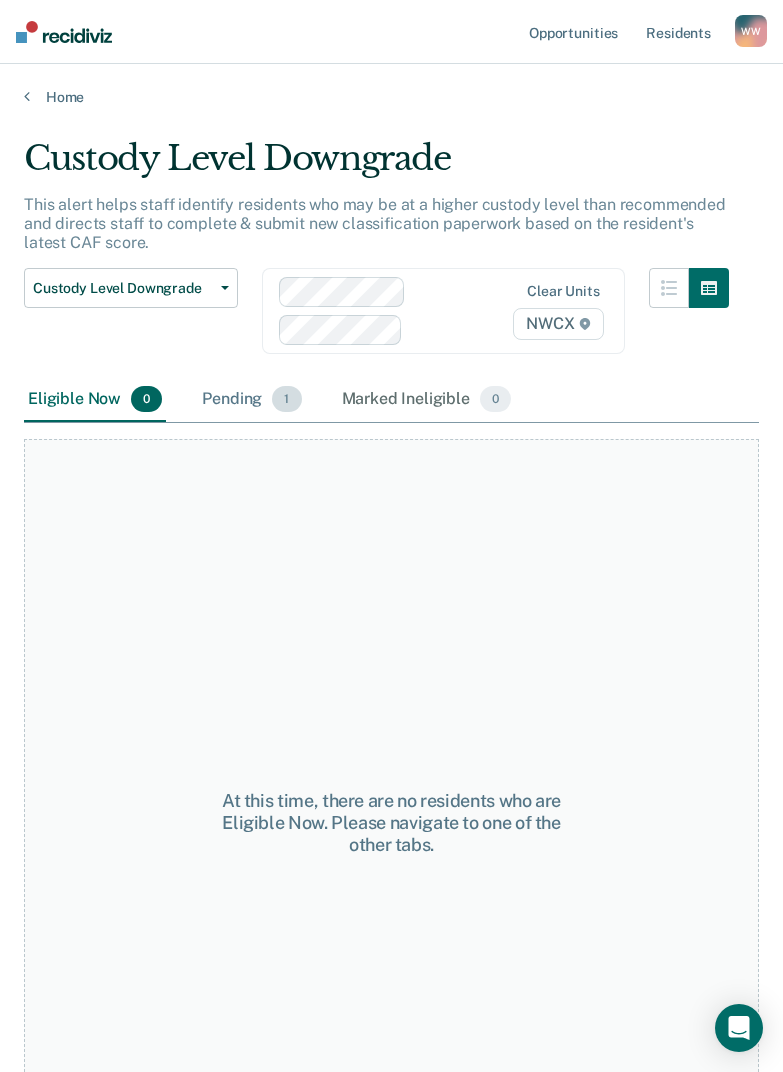 click on "Pending 1" at bounding box center (251, 400) 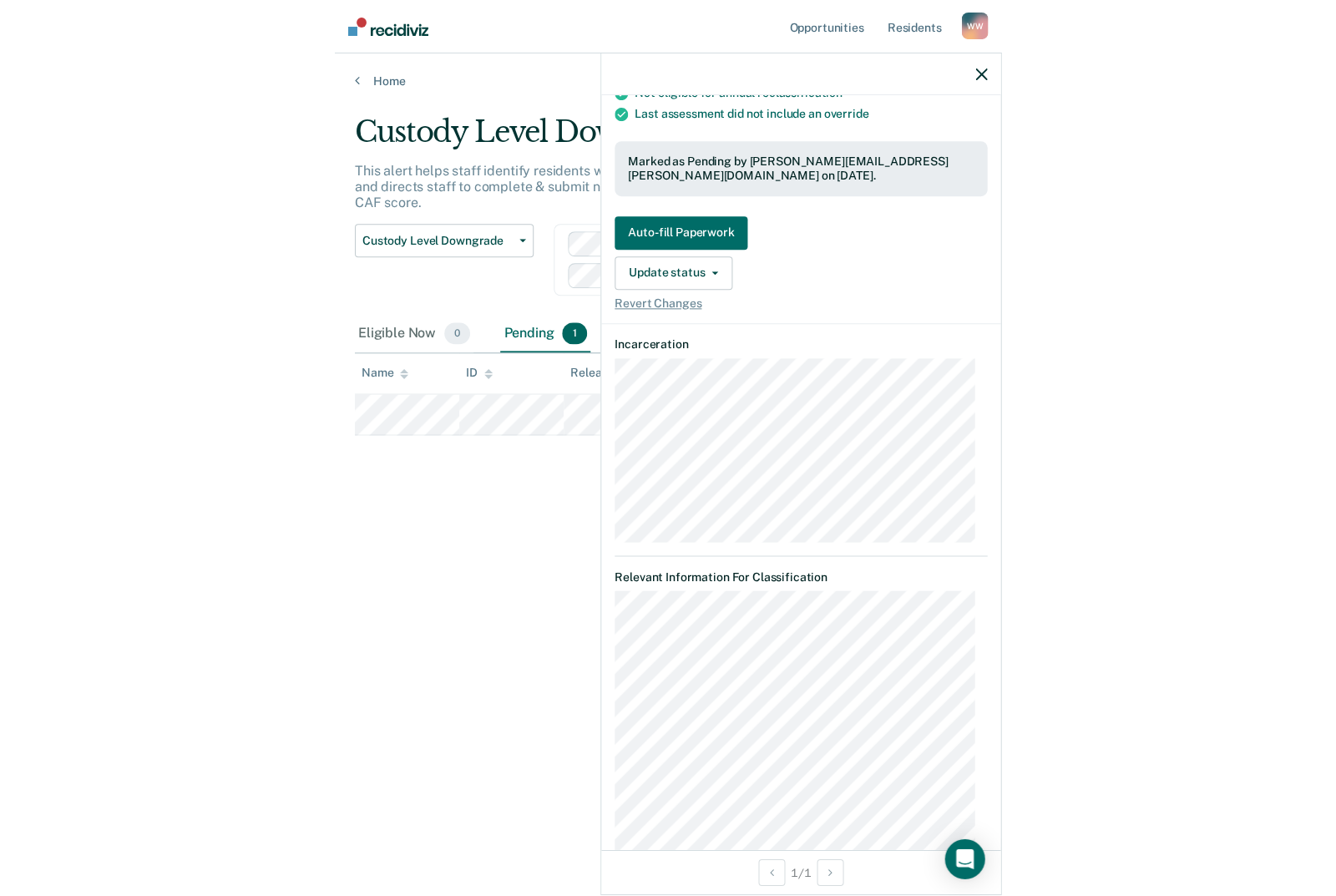 scroll, scrollTop: 268, scrollLeft: 0, axis: vertical 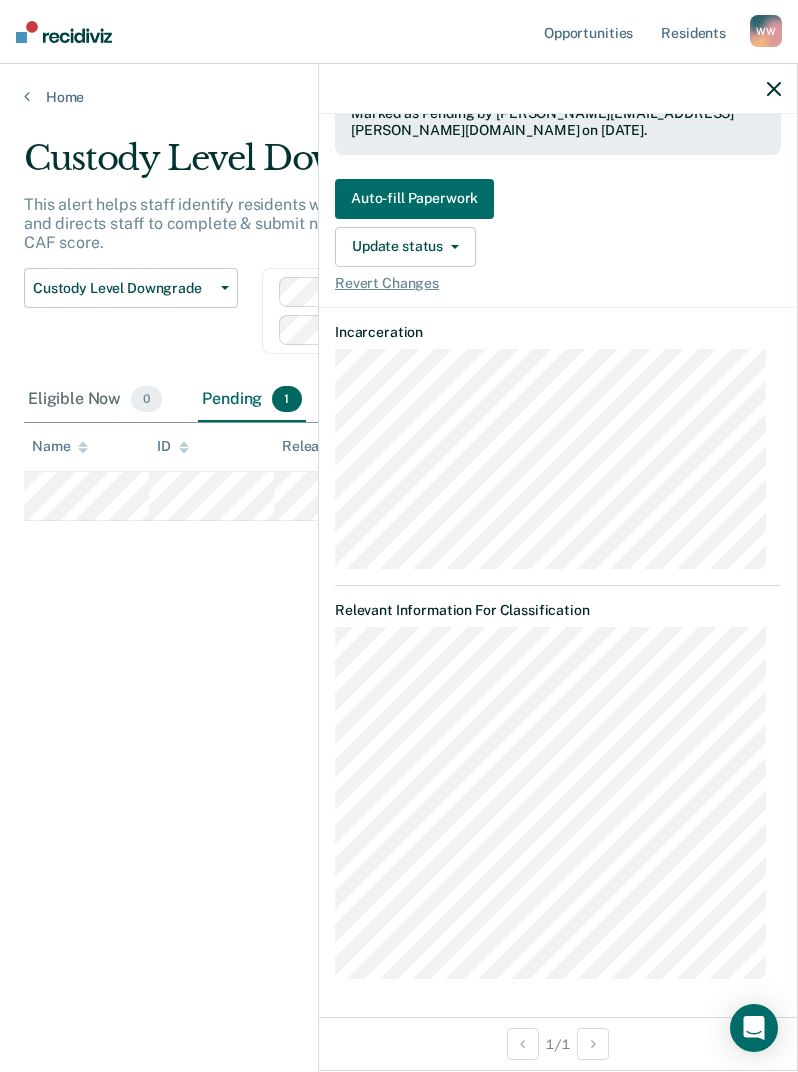 click on "Custody Level Downgrade   This alert helps staff identify residents who may be at a higher custody level than recommended and directs staff to complete & submit new classification paperwork based on the resident's latest CAF score. Custody Level Downgrade Custody Level Downgrade Annual Reclassification Initial Classification Clear   units NWCX   Eligible Now 0 Pending 1 Marked Ineligible 0
To pick up a draggable item, press the space bar.
While dragging, use the arrow keys to move the item.
Press space again to drop the item in its new position, or press escape to cancel.
Name ID Release Last Viewed Status Pending for" at bounding box center (399, 530) 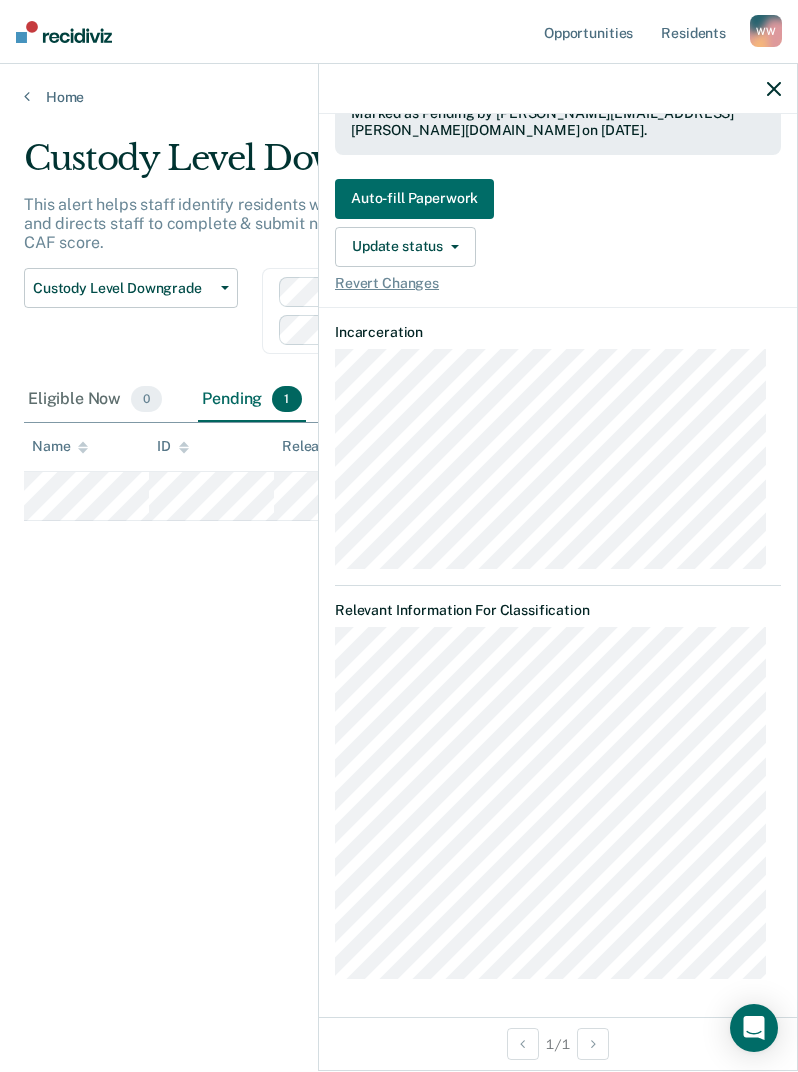 click on "Custody Level Downgrade   This alert helps staff identify residents who may be at a higher custody level than recommended and directs staff to complete & submit new classification paperwork based on the resident's latest CAF score. Custody Level Downgrade Custody Level Downgrade Annual Reclassification Initial Classification Clear   units NWCX   Eligible Now 0 Pending 1 Marked Ineligible 0
To pick up a draggable item, press the space bar.
While dragging, use the arrow keys to move the item.
Press space again to drop the item in its new position, or press escape to cancel.
Name ID Release Last Viewed Status Pending for" at bounding box center (399, 530) 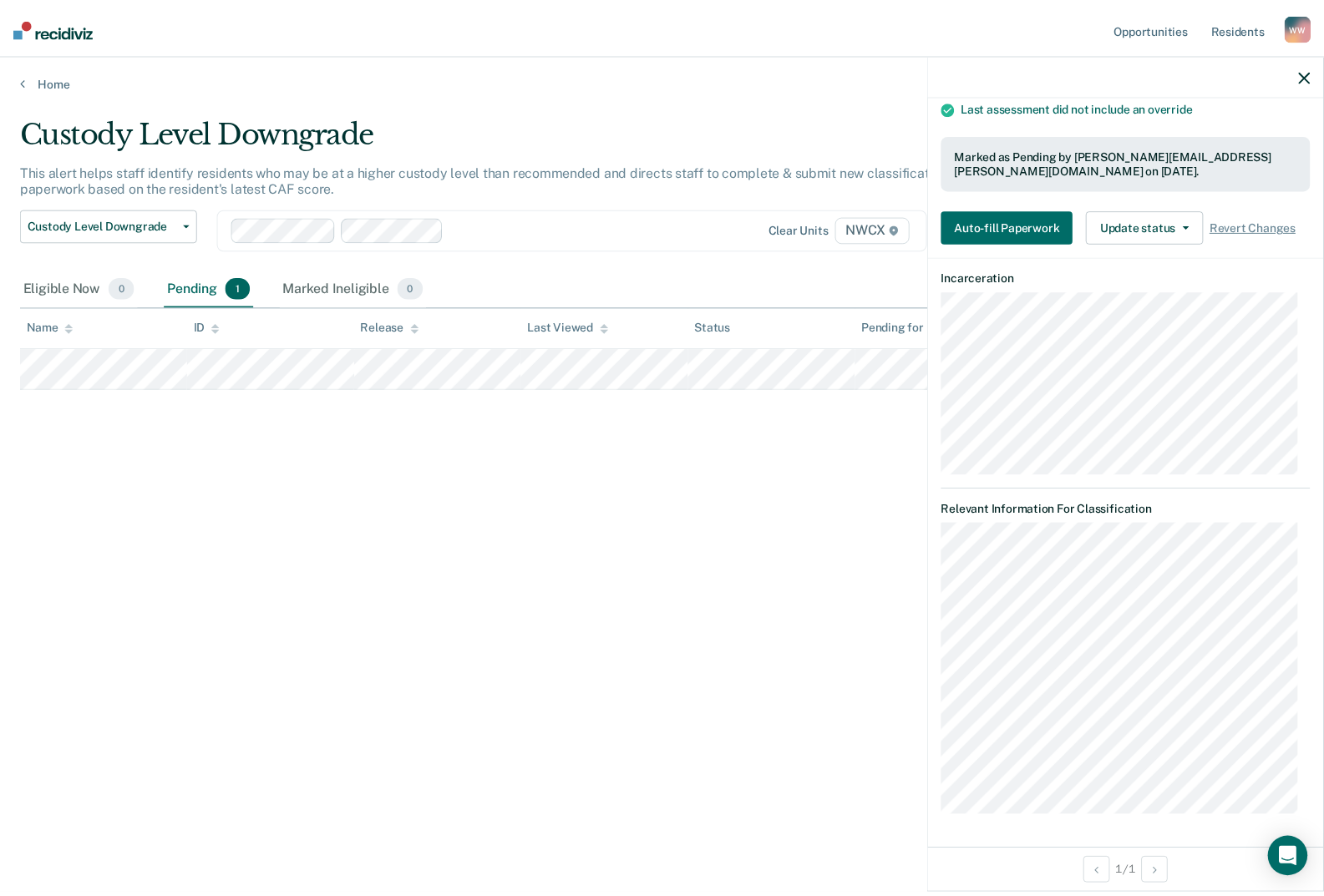 scroll, scrollTop: 206, scrollLeft: 0, axis: vertical 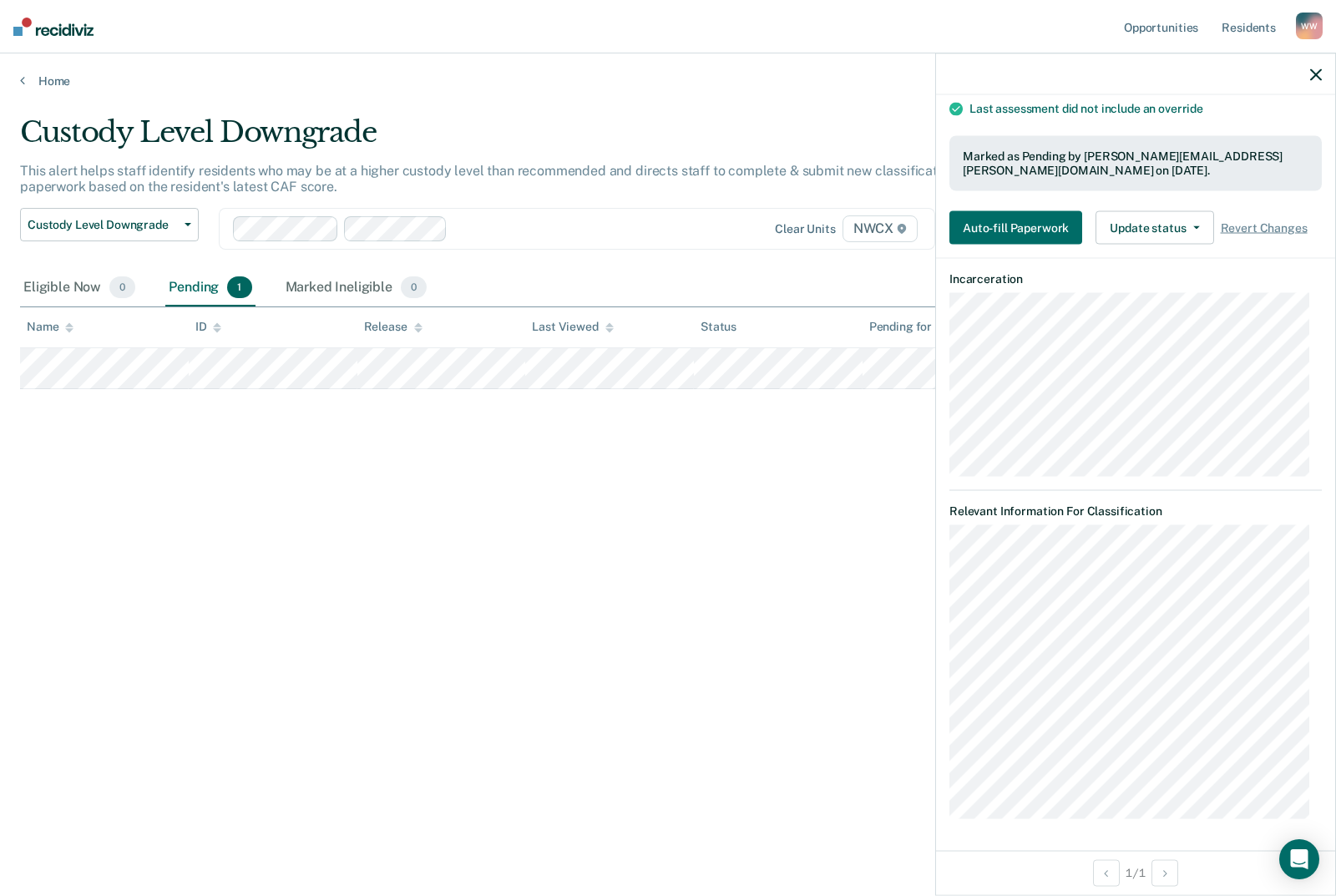 click 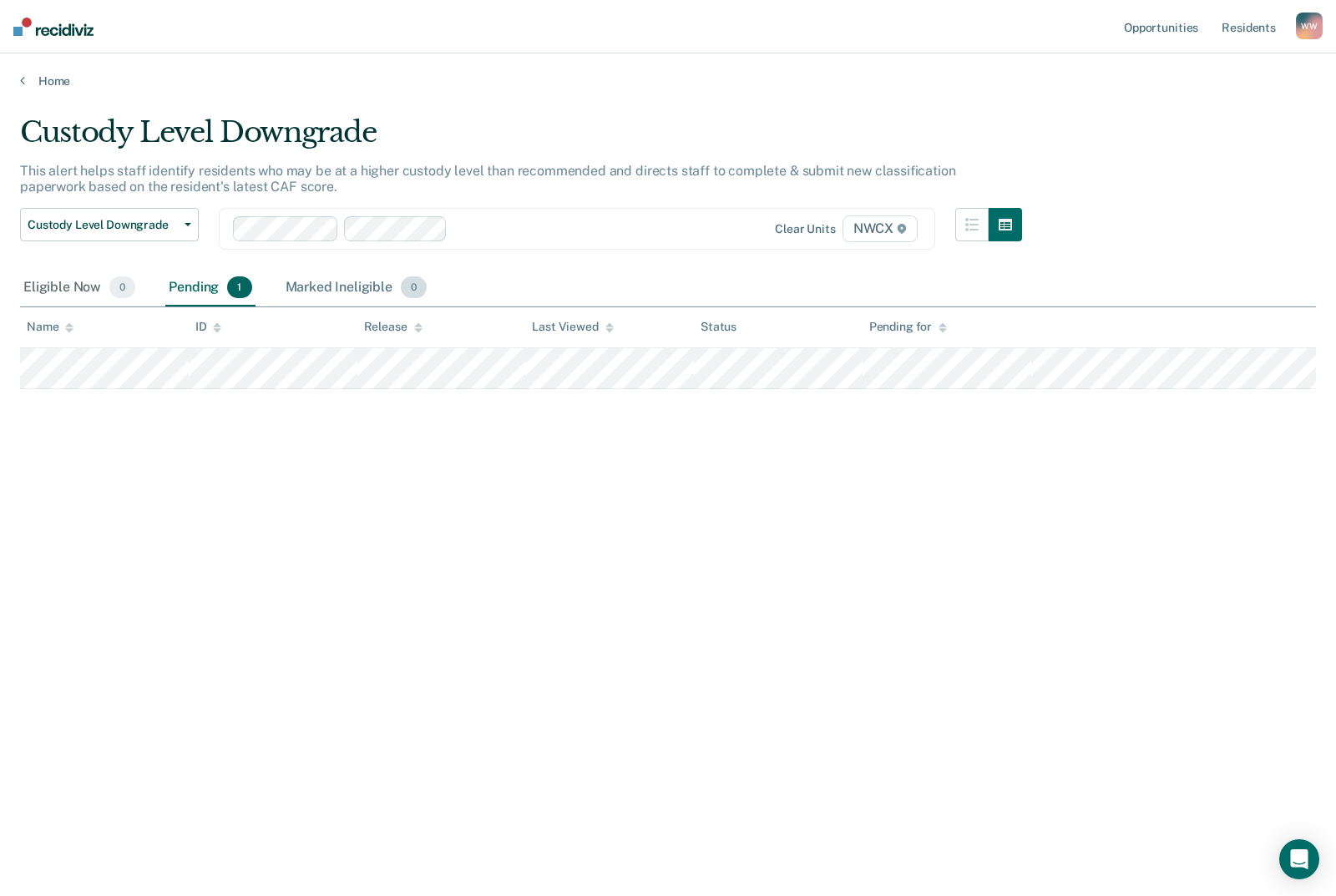 click on "Marked Ineligible 0" at bounding box center [357, 288] 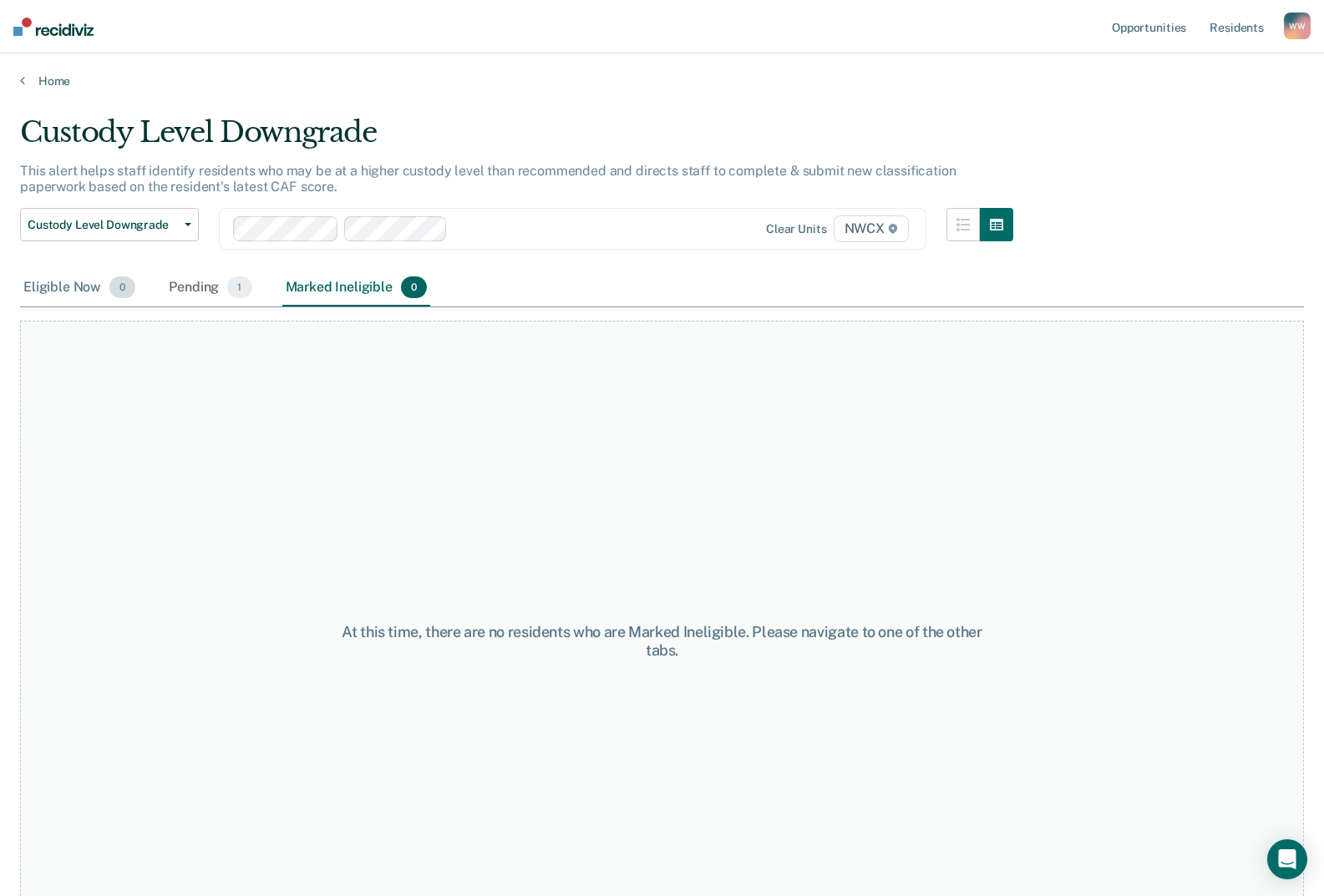 click on "Eligible Now 0" at bounding box center (79, 288) 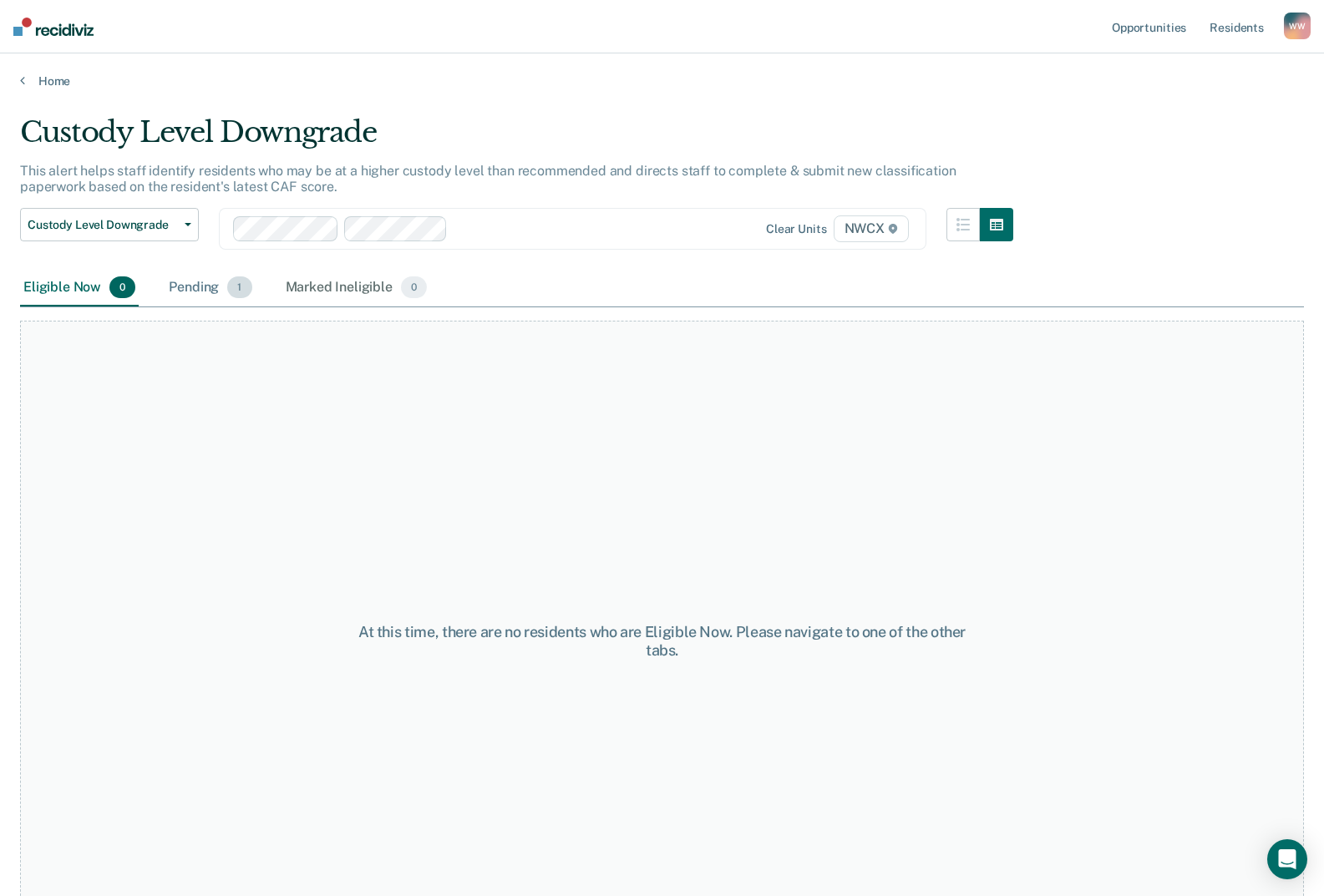 click on "Pending 1" at bounding box center [210, 288] 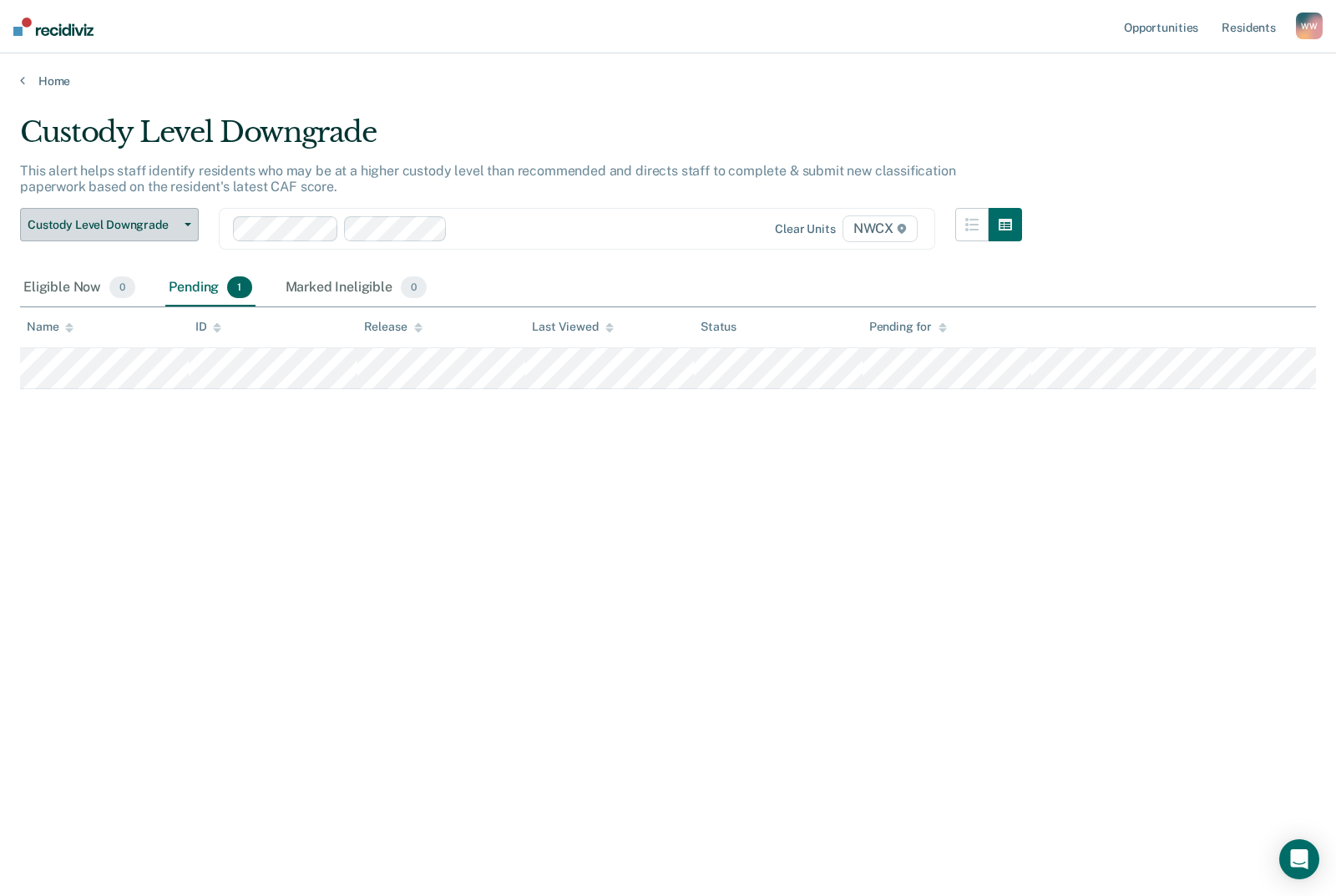 click on "Custody Level Downgrade" at bounding box center (103, 225) 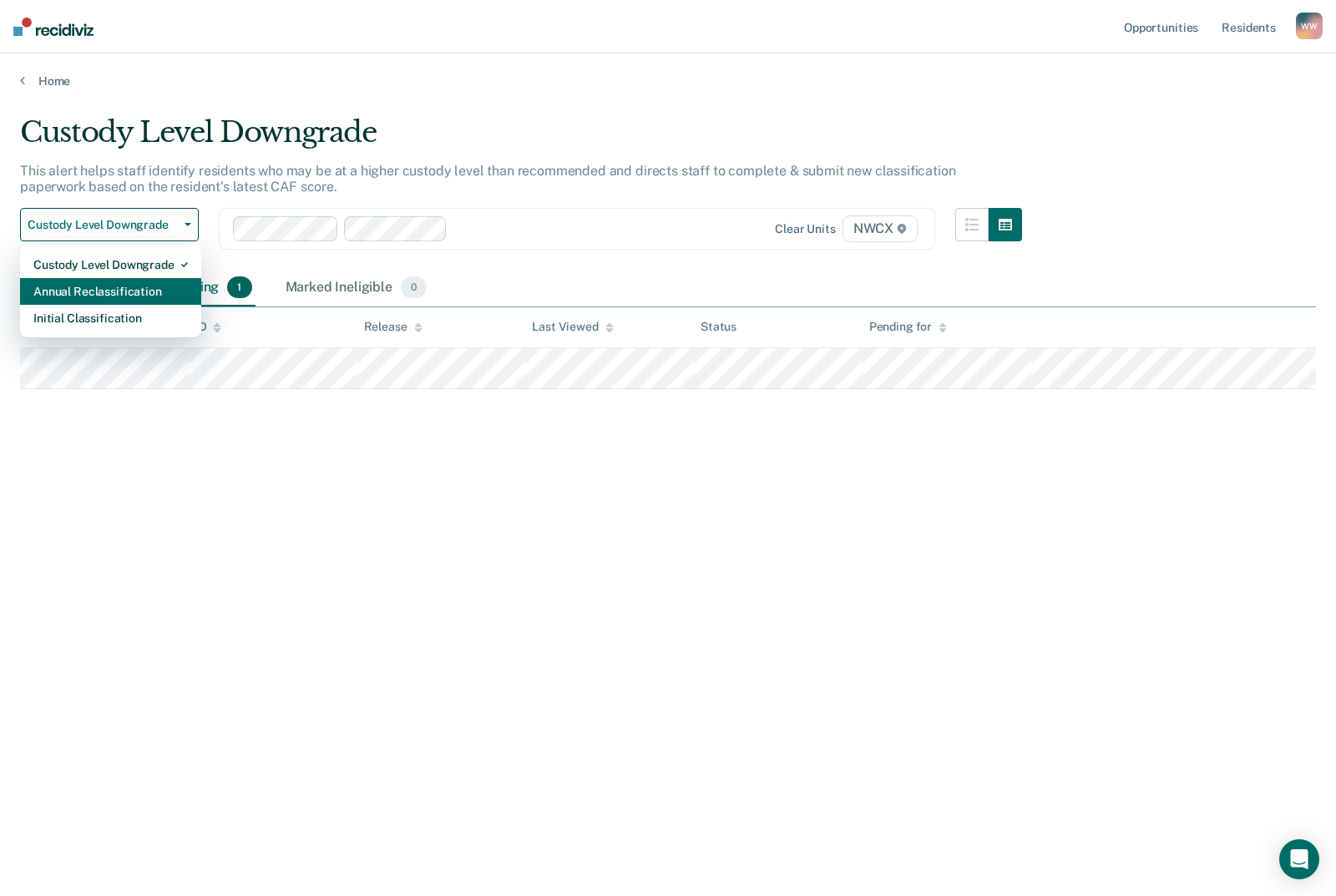 click on "Annual Reclassification" at bounding box center (110, 291) 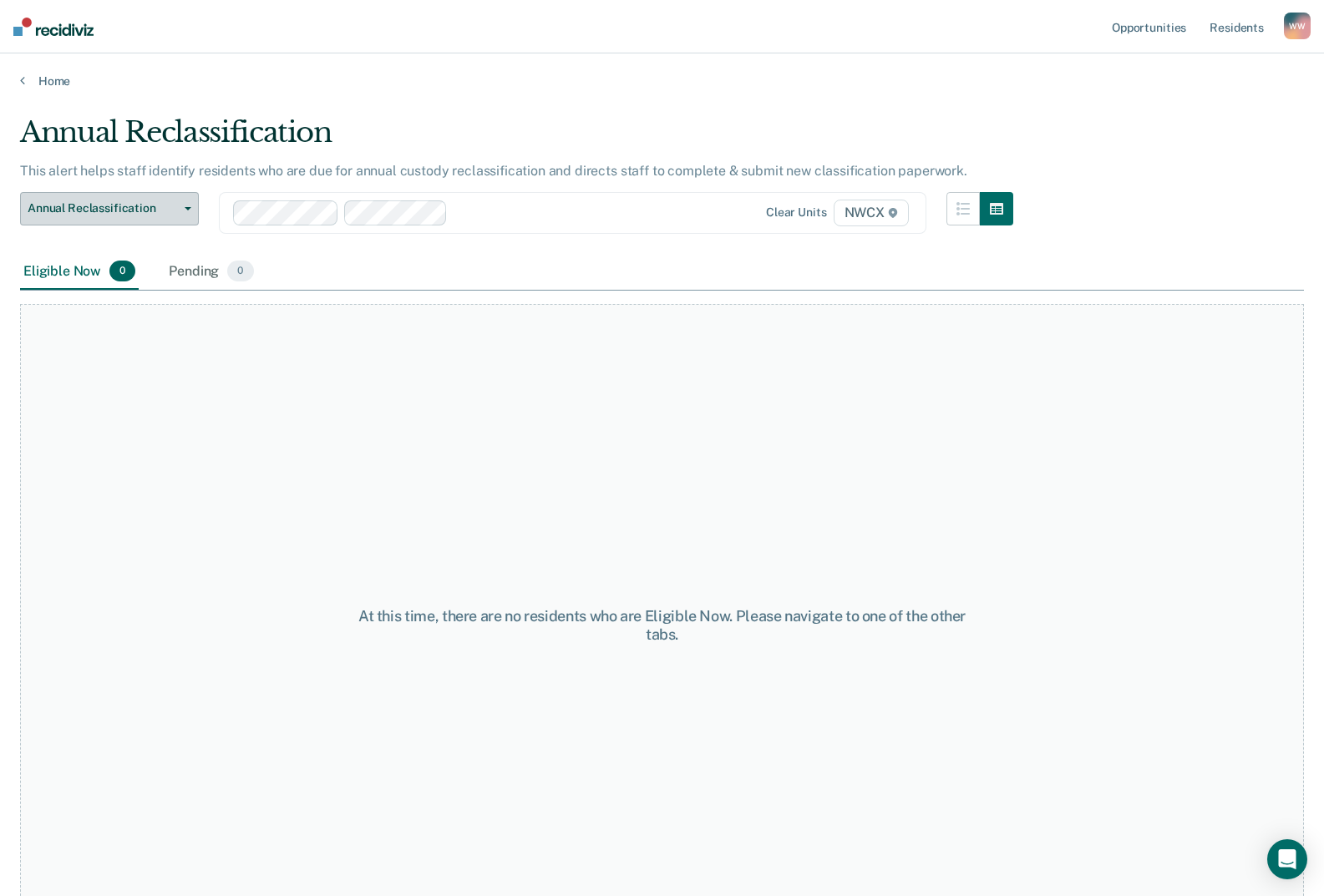 click on "Annual Reclassification" at bounding box center [103, 208] 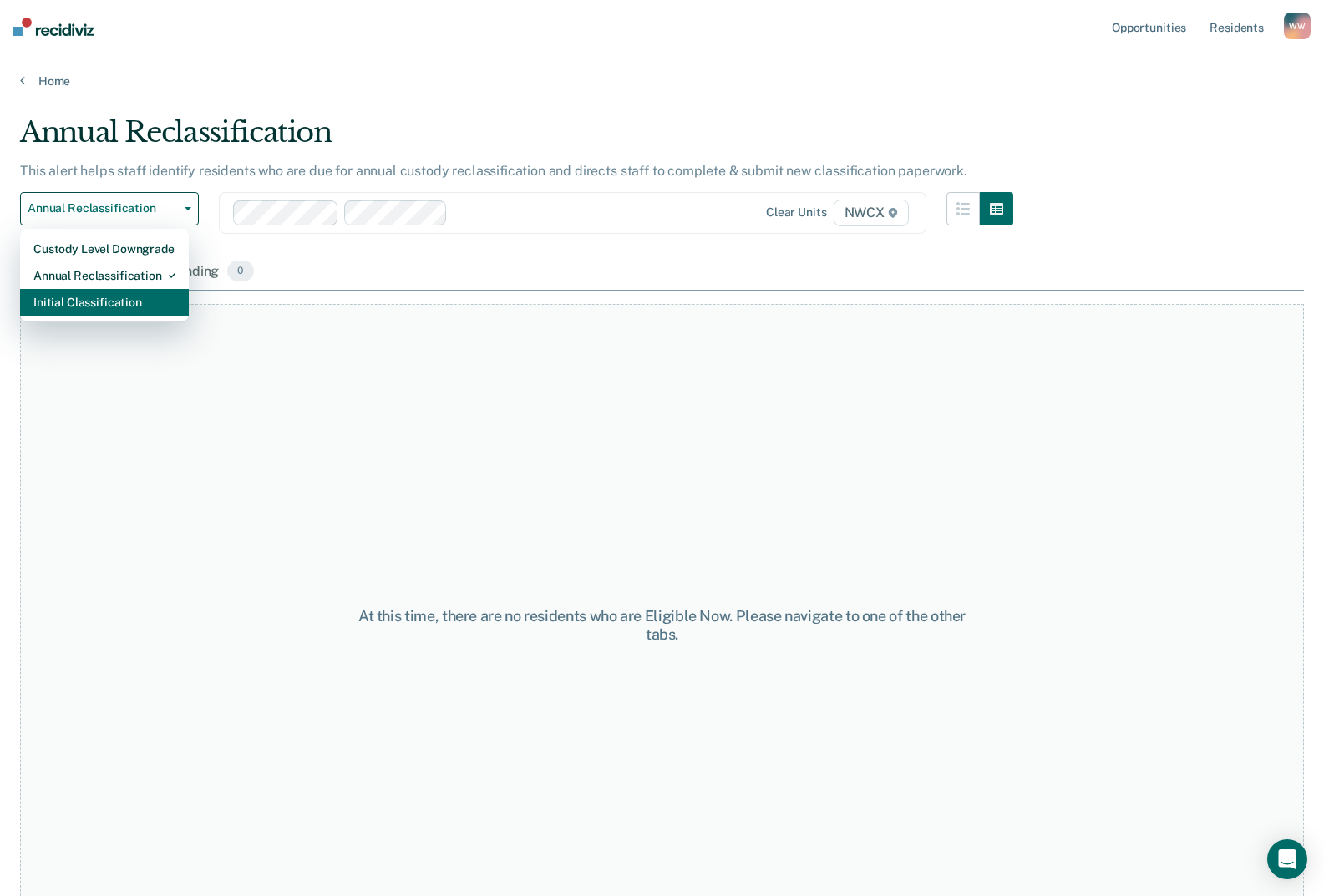 click on "Initial Classification" at bounding box center [104, 302] 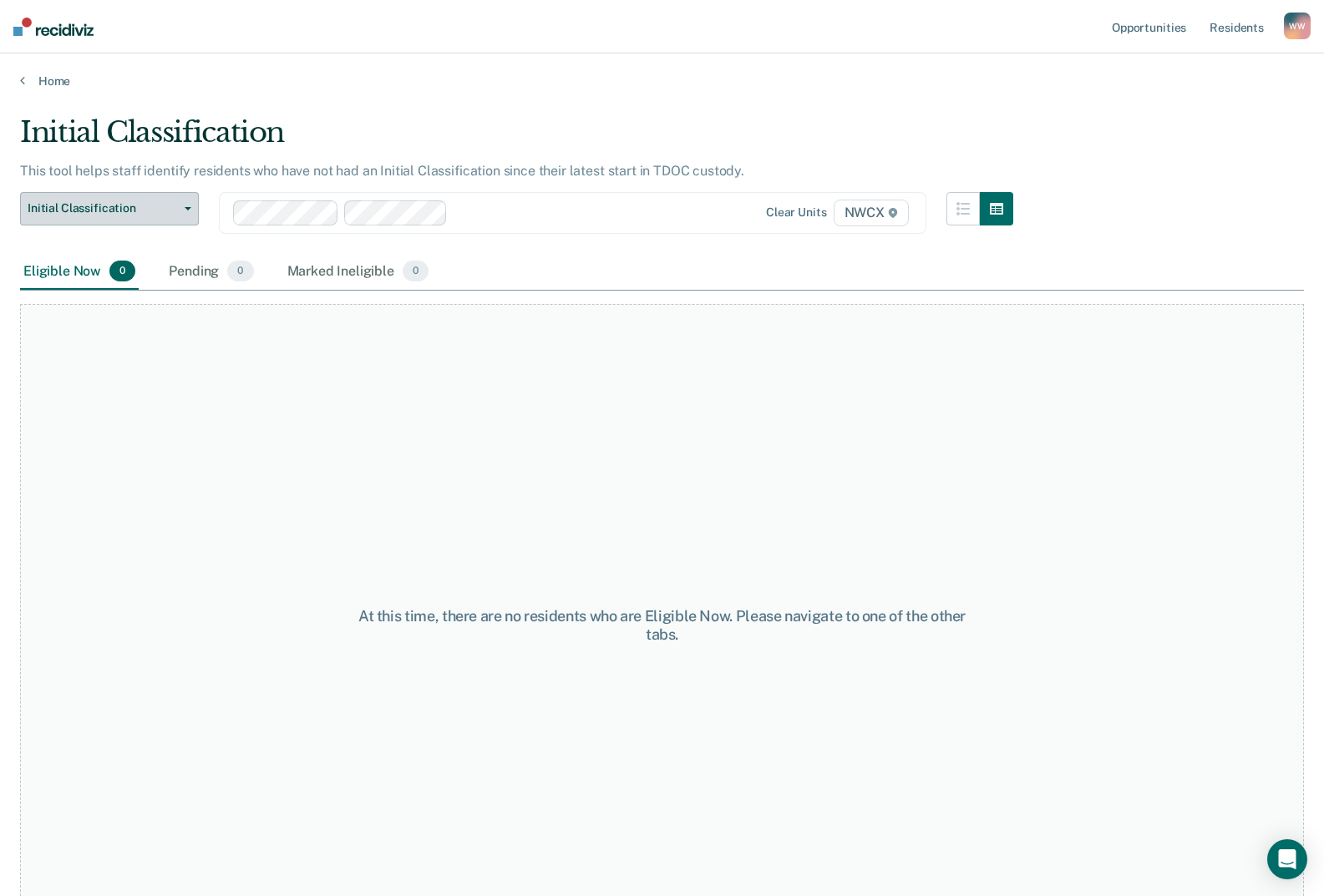 click on "Initial Classification" at bounding box center [103, 208] 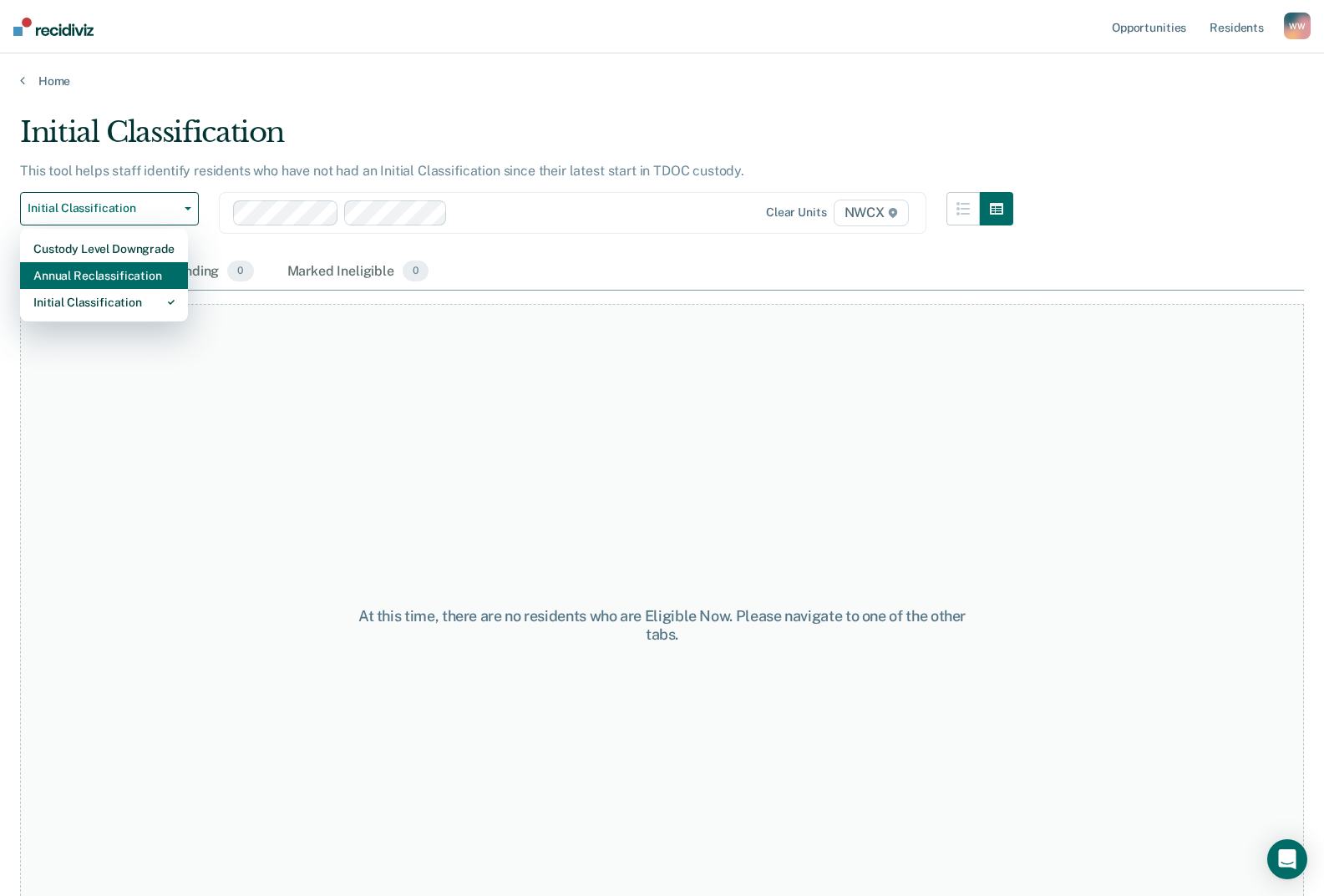 click on "Annual Reclassification" at bounding box center (104, 276) 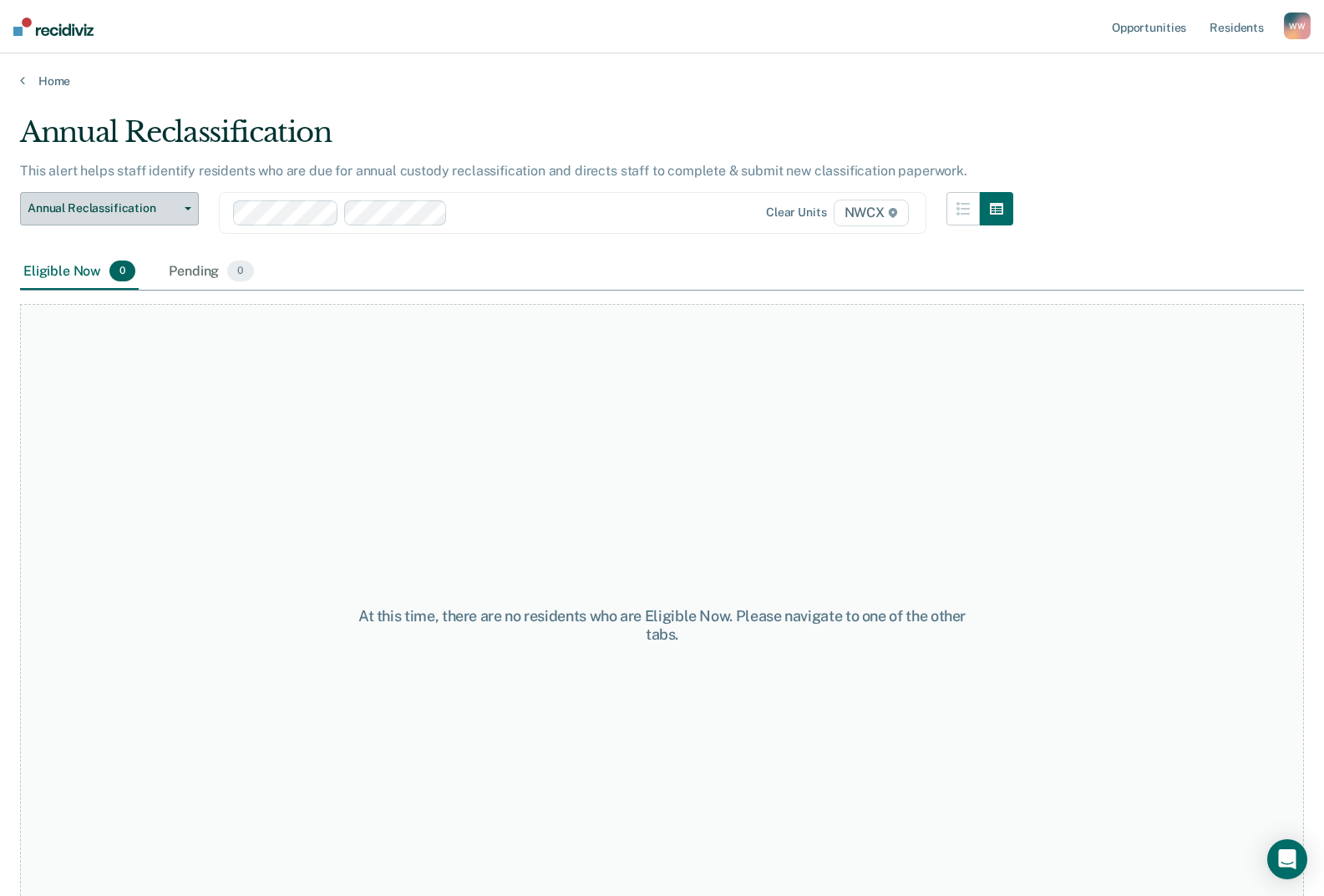 click on "Annual Reclassification" at bounding box center (103, 208) 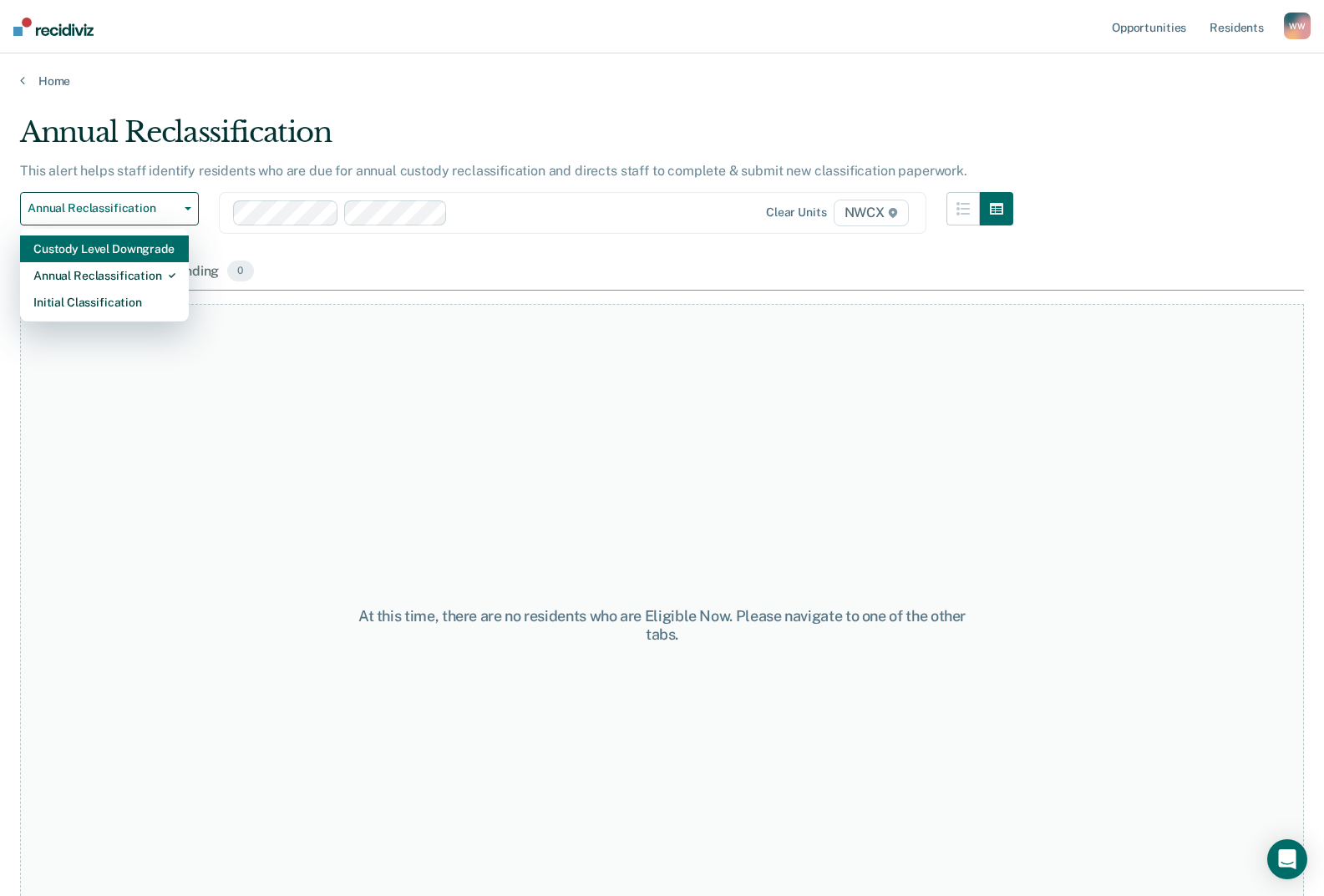 click on "Custody Level Downgrade" at bounding box center (104, 249) 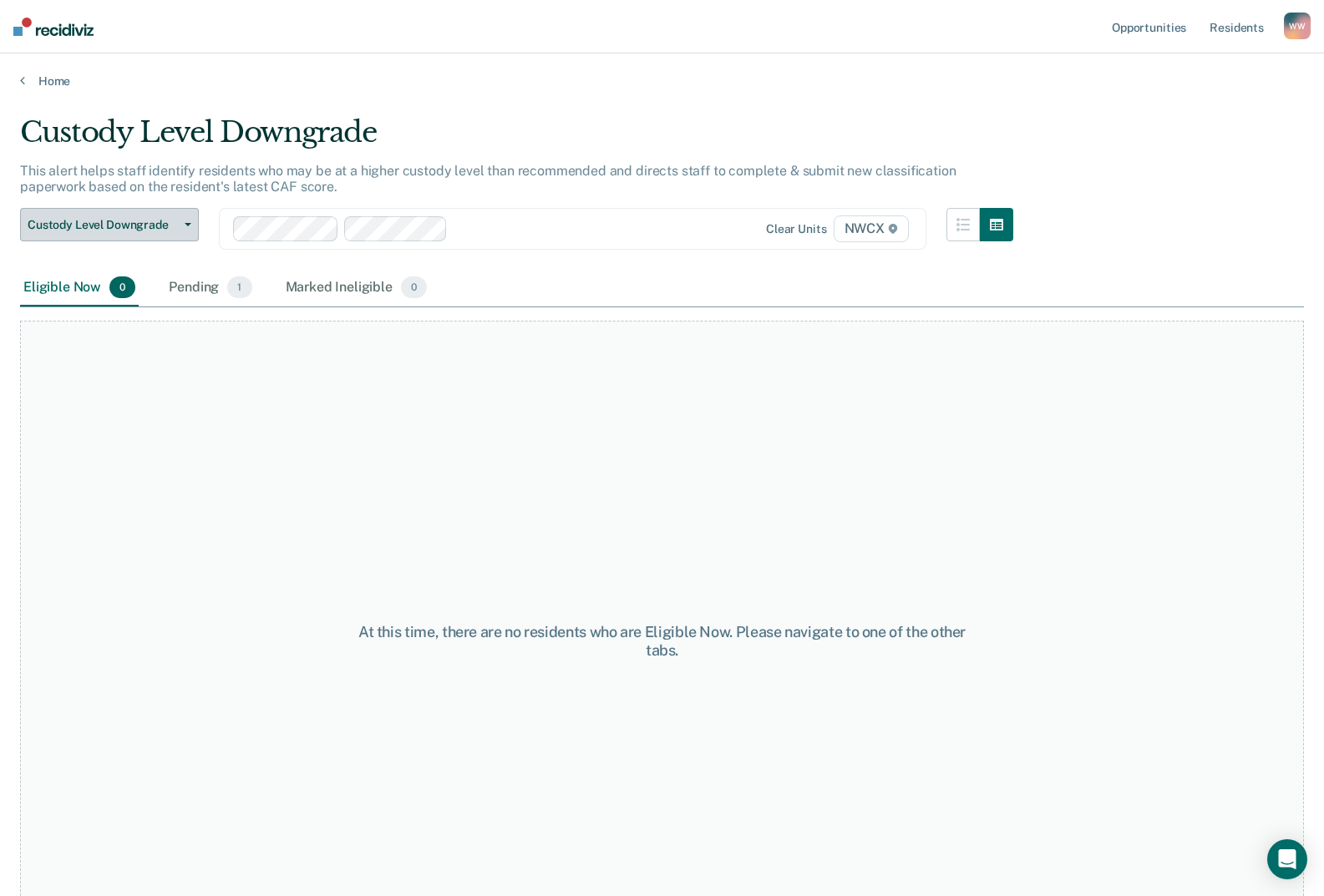 click on "Custody Level Downgrade" at bounding box center (103, 225) 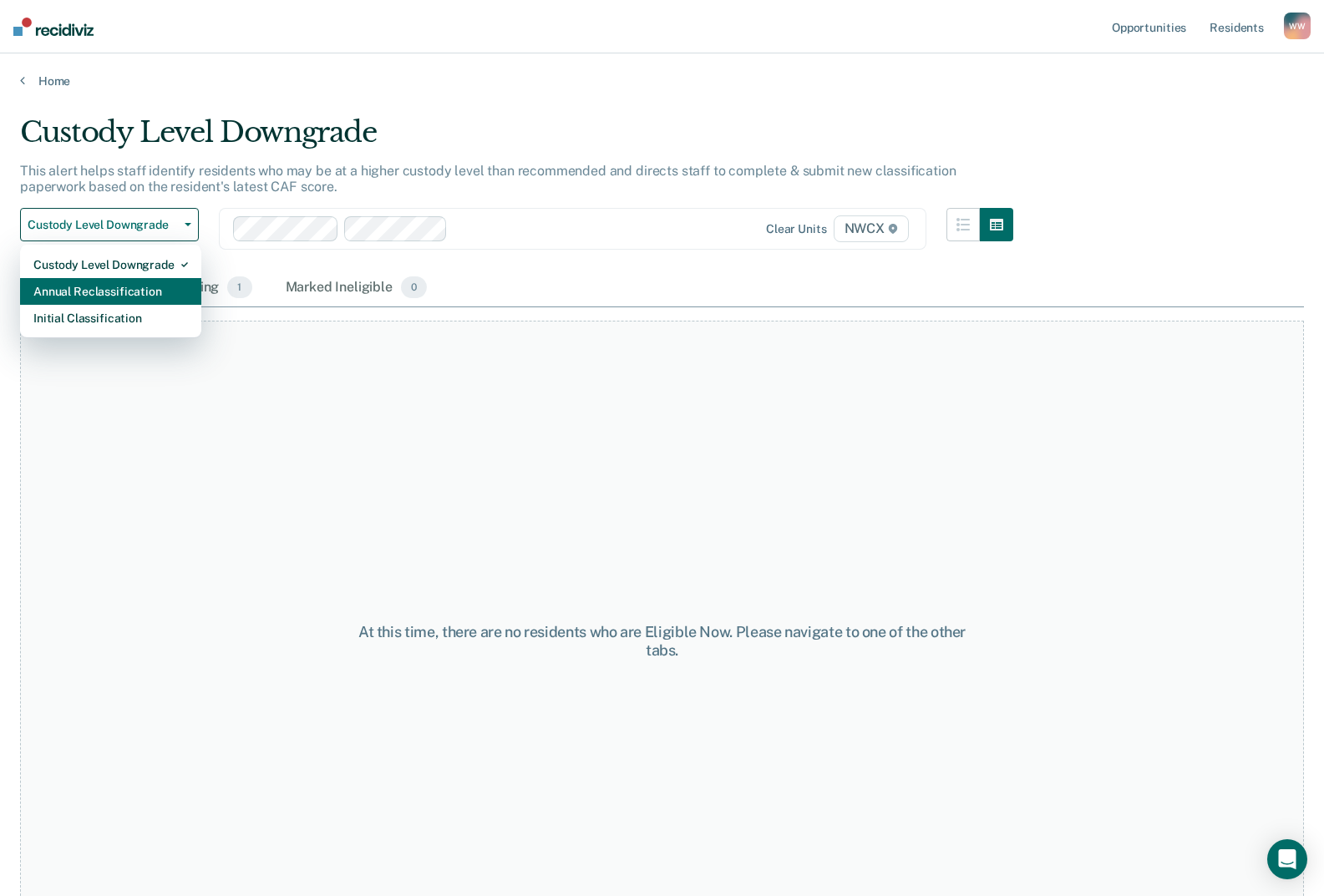 click on "Annual Reclassification" at bounding box center [110, 291] 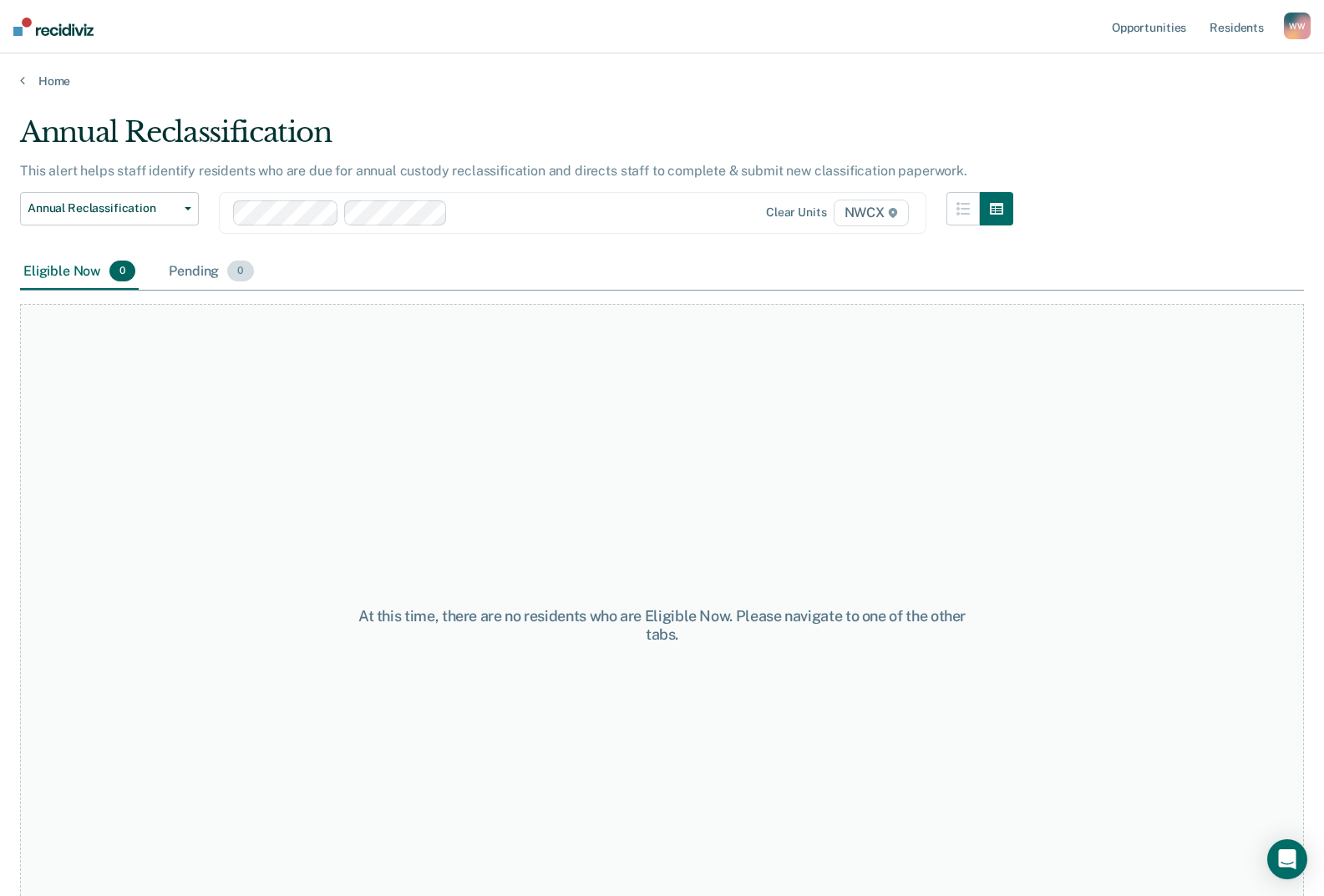 click on "Pending 0" at bounding box center (211, 272) 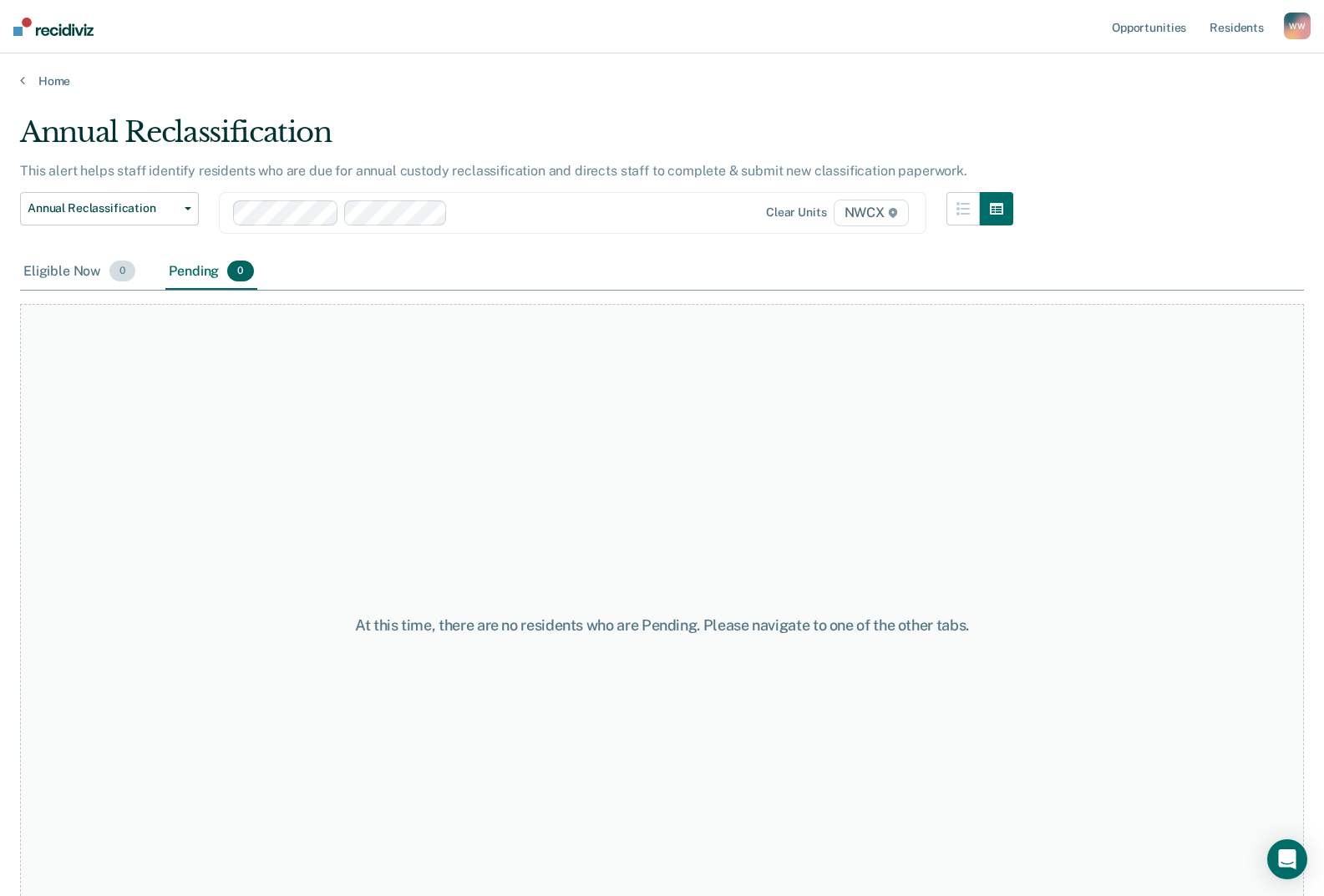 click on "Eligible Now 0" at bounding box center (79, 272) 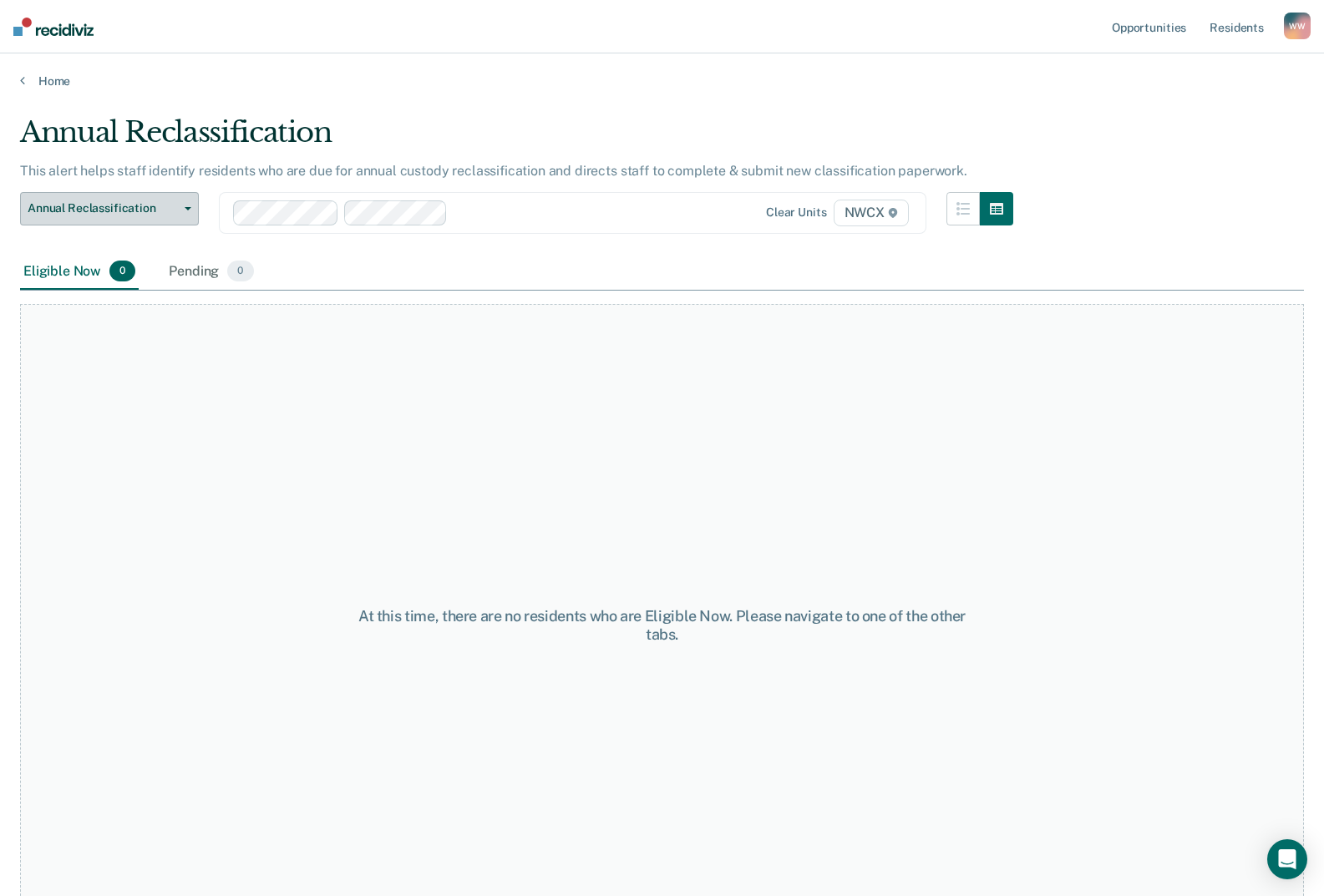 click on "Annual Reclassification" at bounding box center [109, 209] 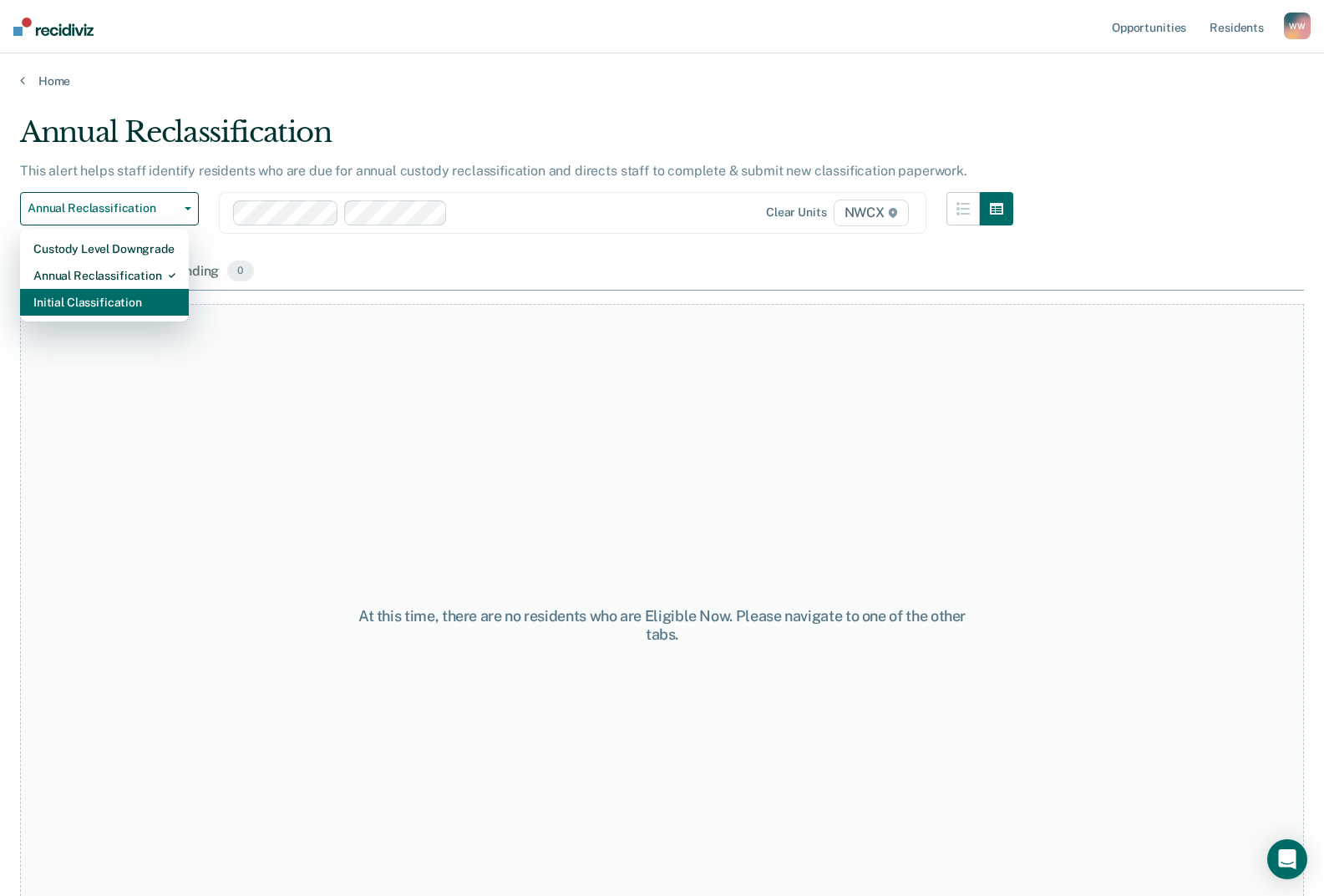 click on "Initial Classification" at bounding box center [104, 302] 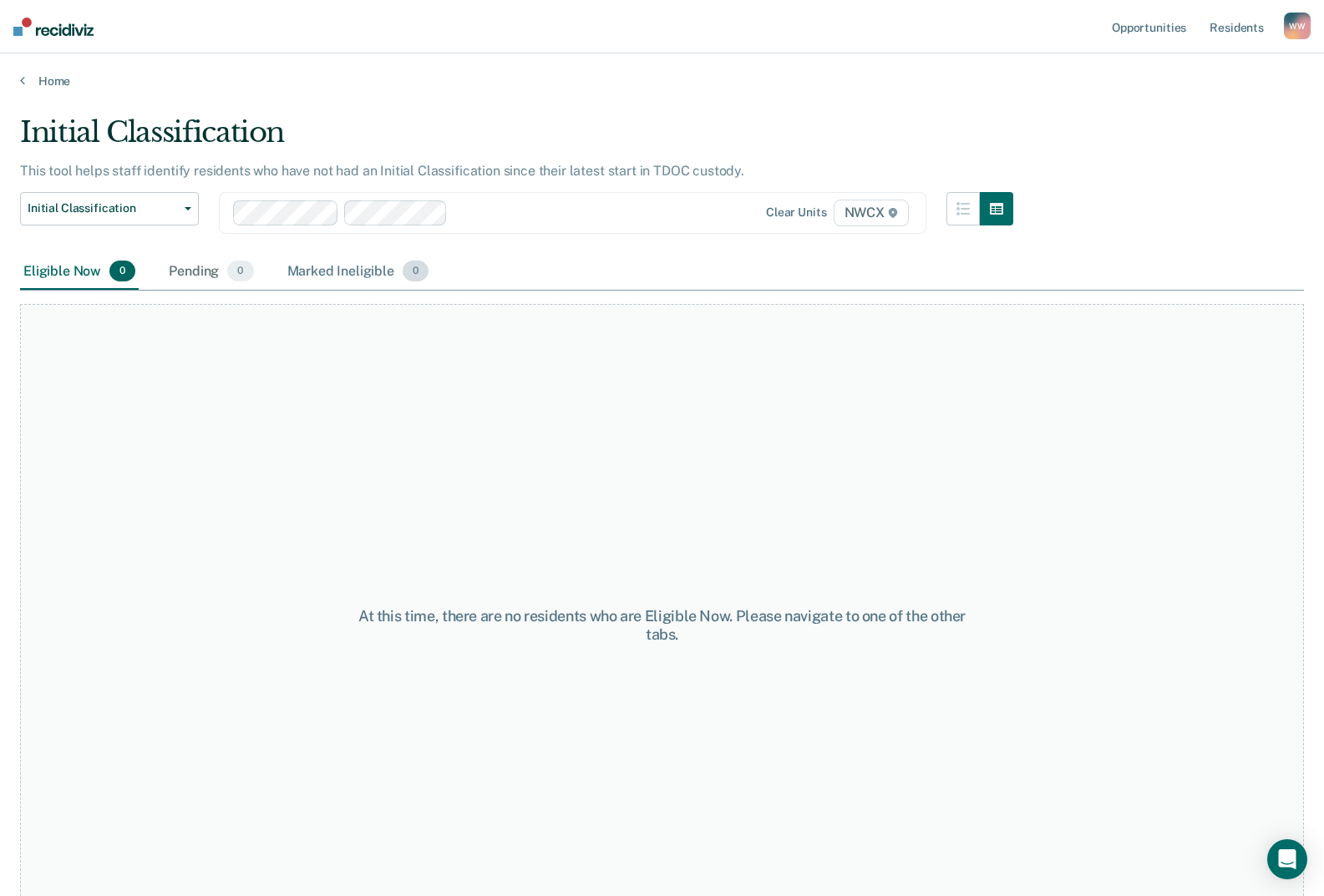 click on "Marked Ineligible 0" at bounding box center (358, 272) 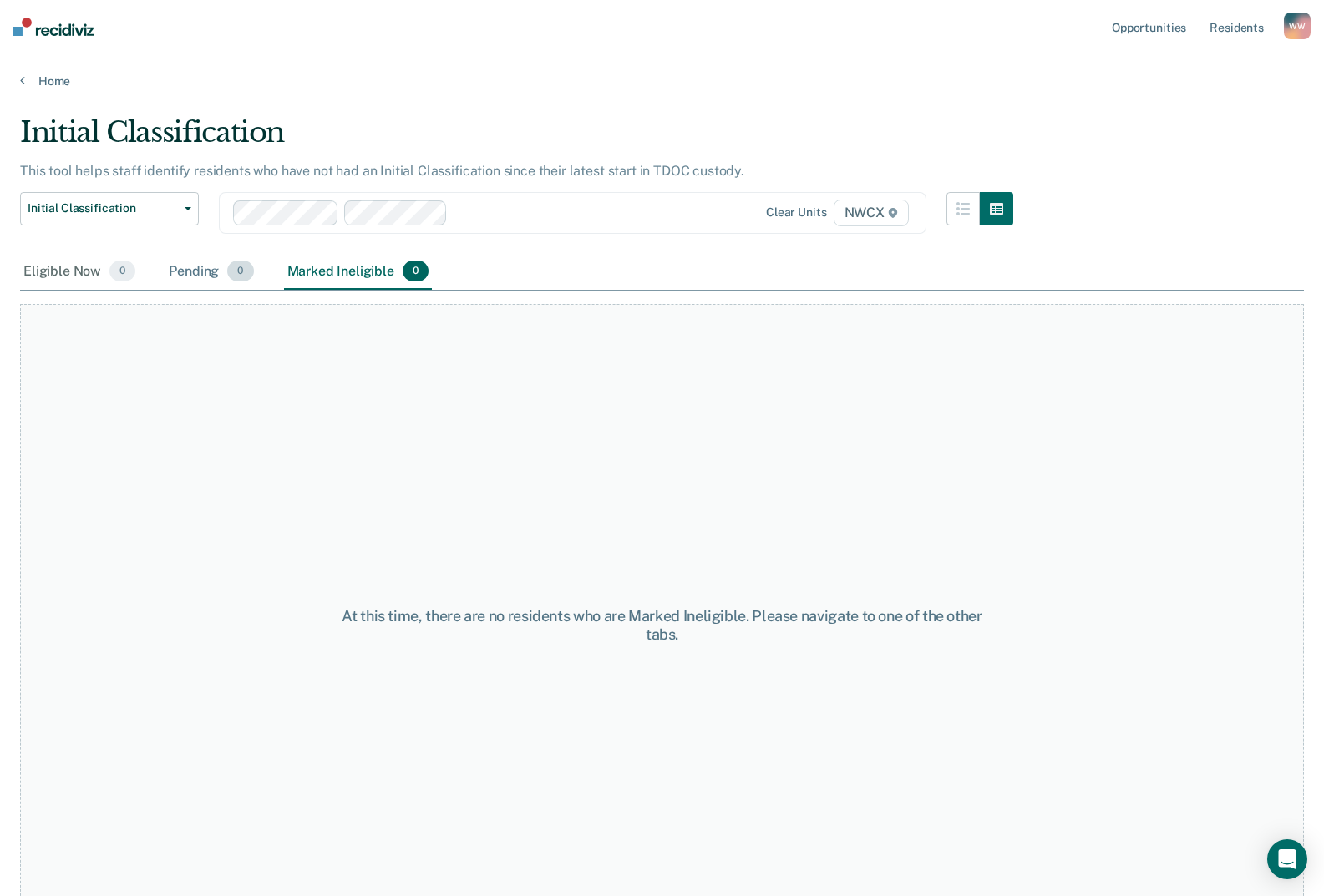 click on "Pending 0" at bounding box center (211, 272) 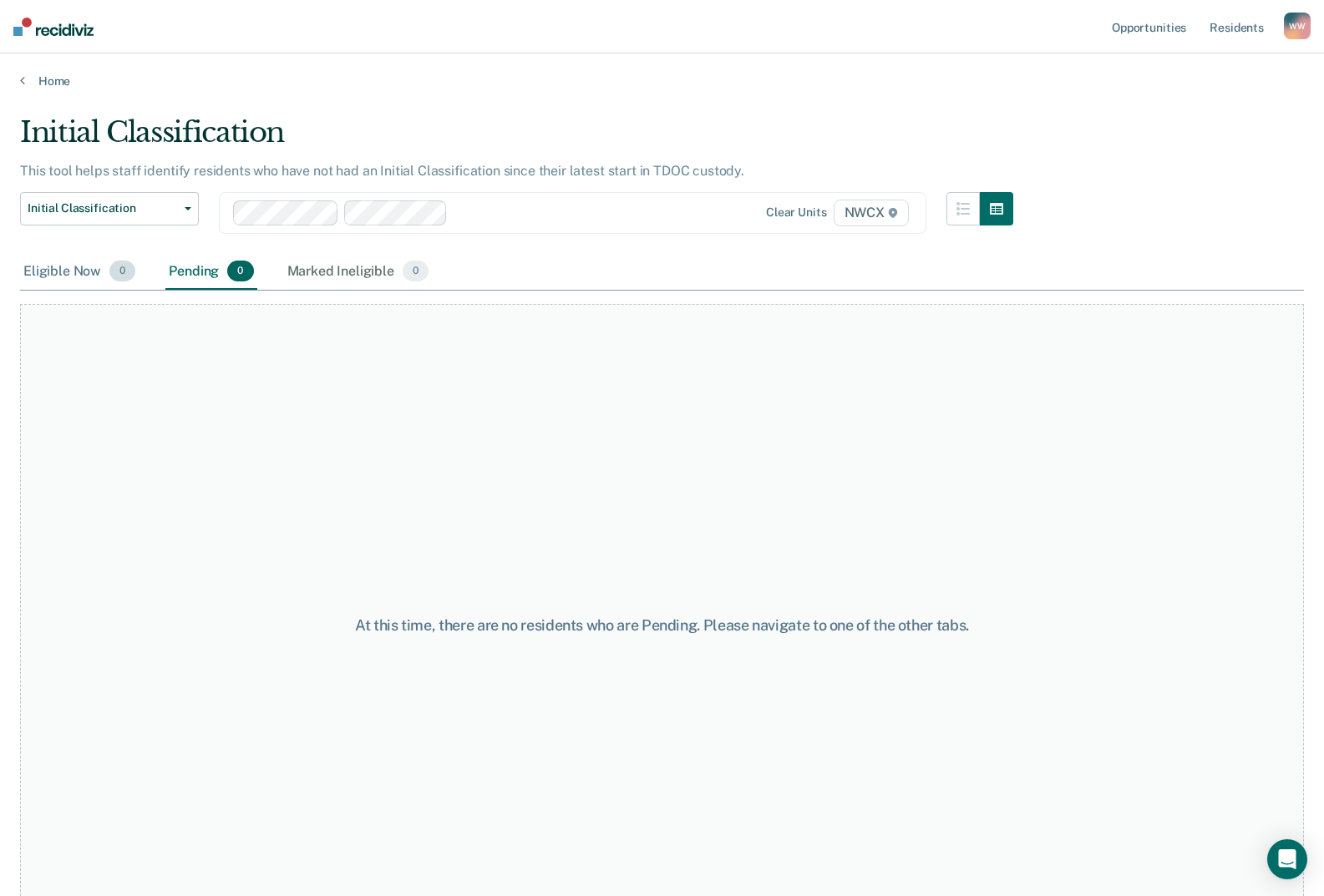 click on "Eligible Now 0" at bounding box center (79, 272) 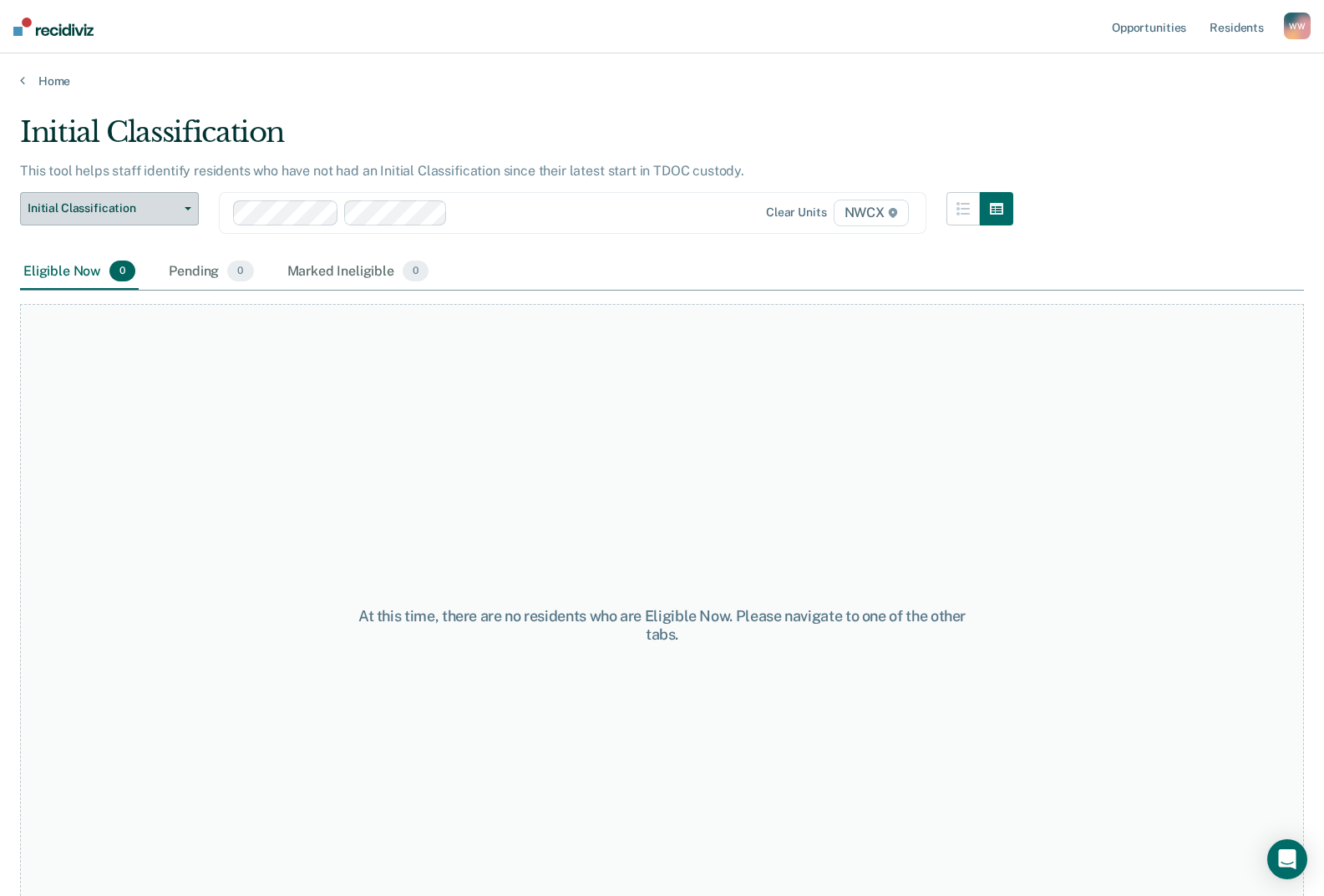 click on "Initial Classification" at bounding box center [109, 209] 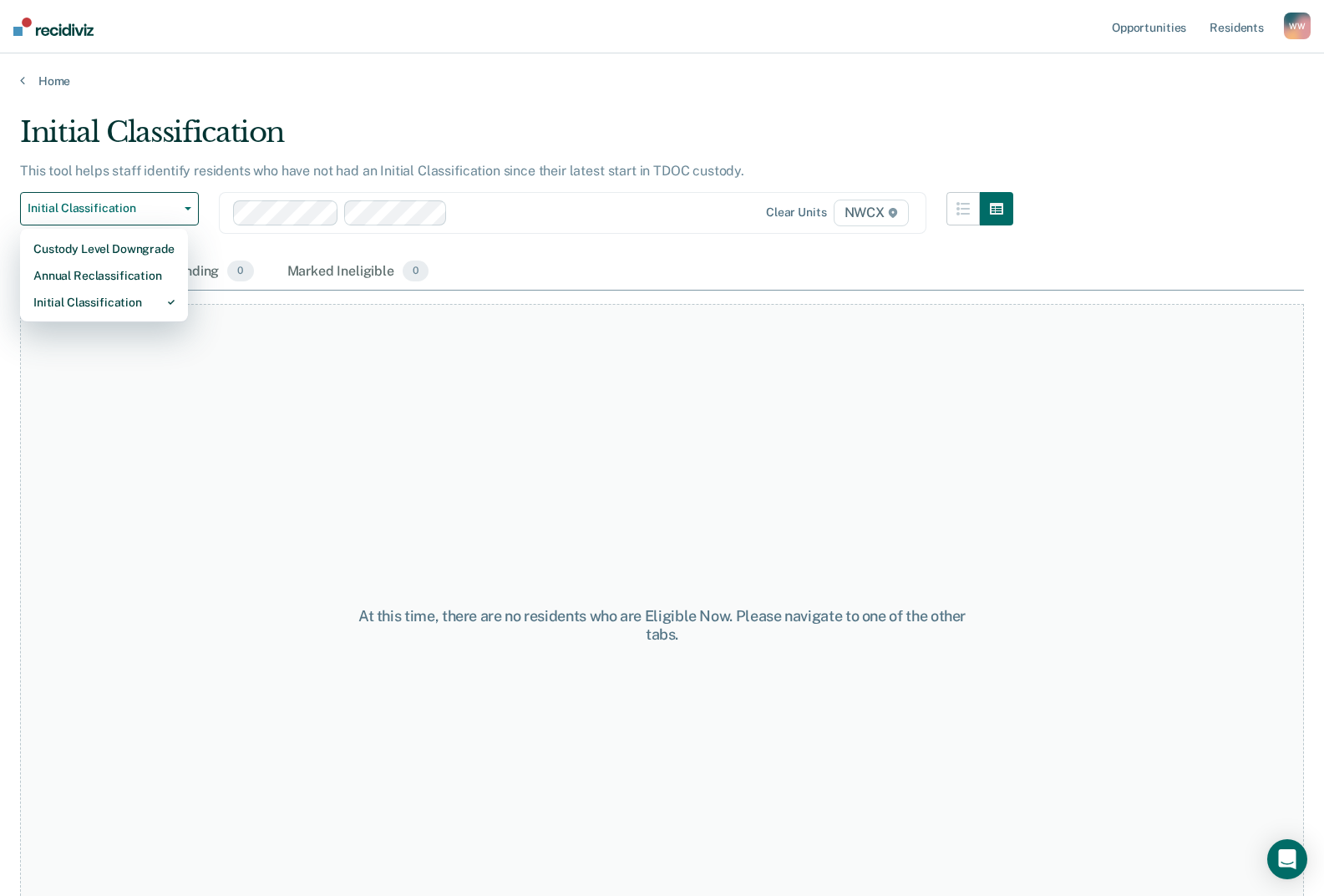 click on "At this time, there are no residents who are Eligible Now. Please navigate to one of the other tabs." at bounding box center (662, 625) 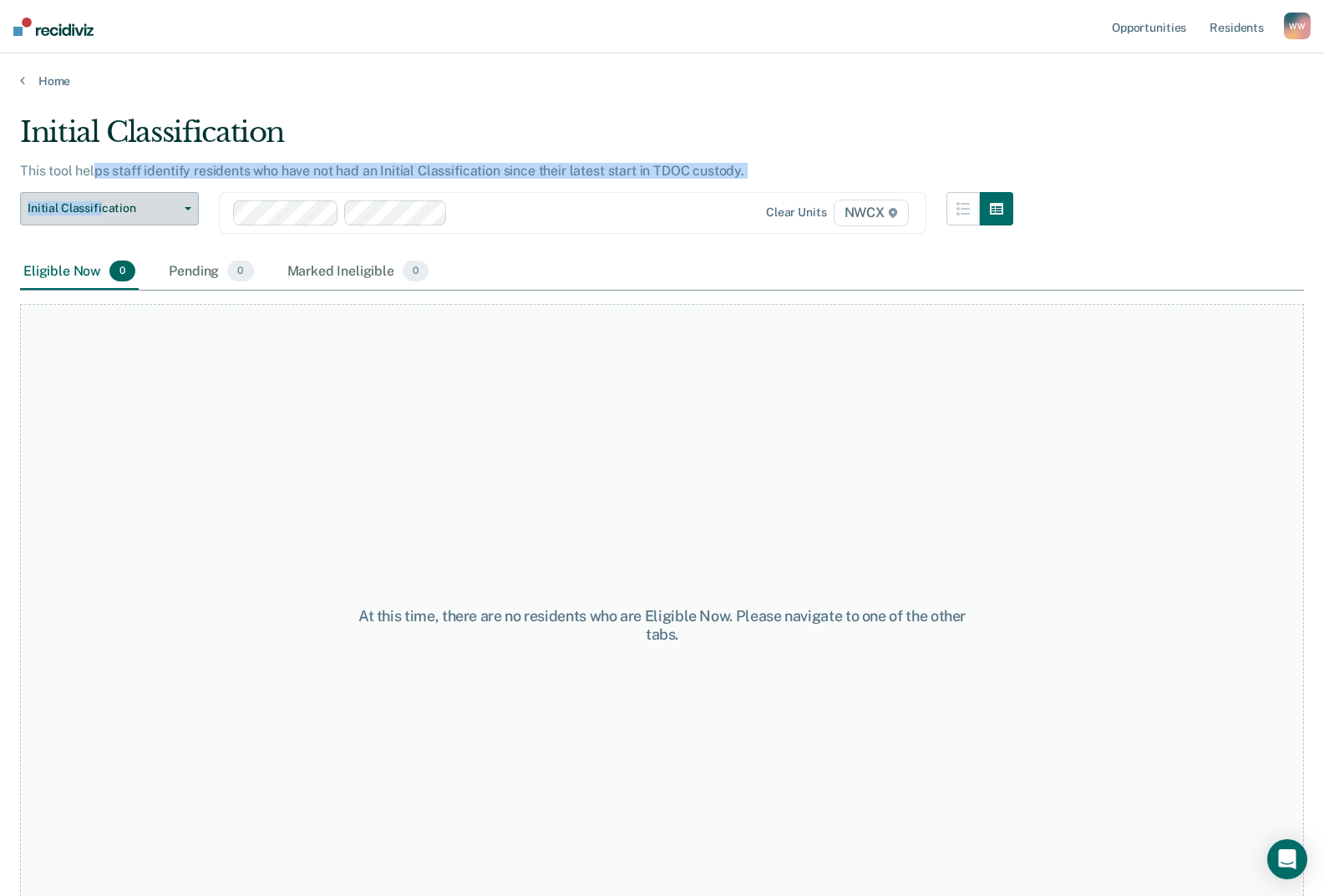 click on "Initial Classification   This tool helps staff identify residents who have not had an Initial Classification since their latest start in TDOC custody.  Initial Classification Custody Level Downgrade Annual Reclassification Initial Classification Clear   units NWCX" at bounding box center [516, 185] 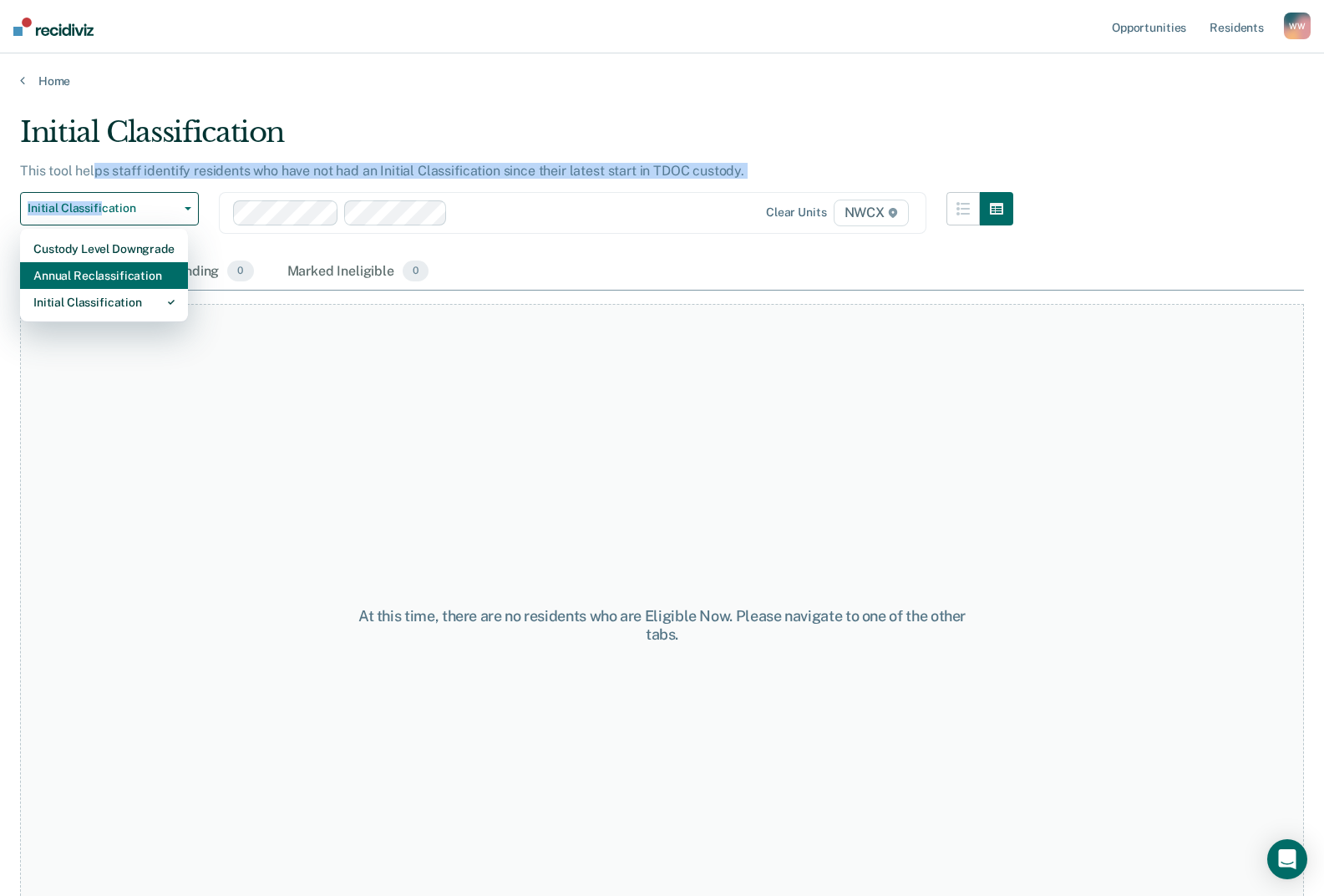 click on "Annual Reclassification" at bounding box center (104, 276) 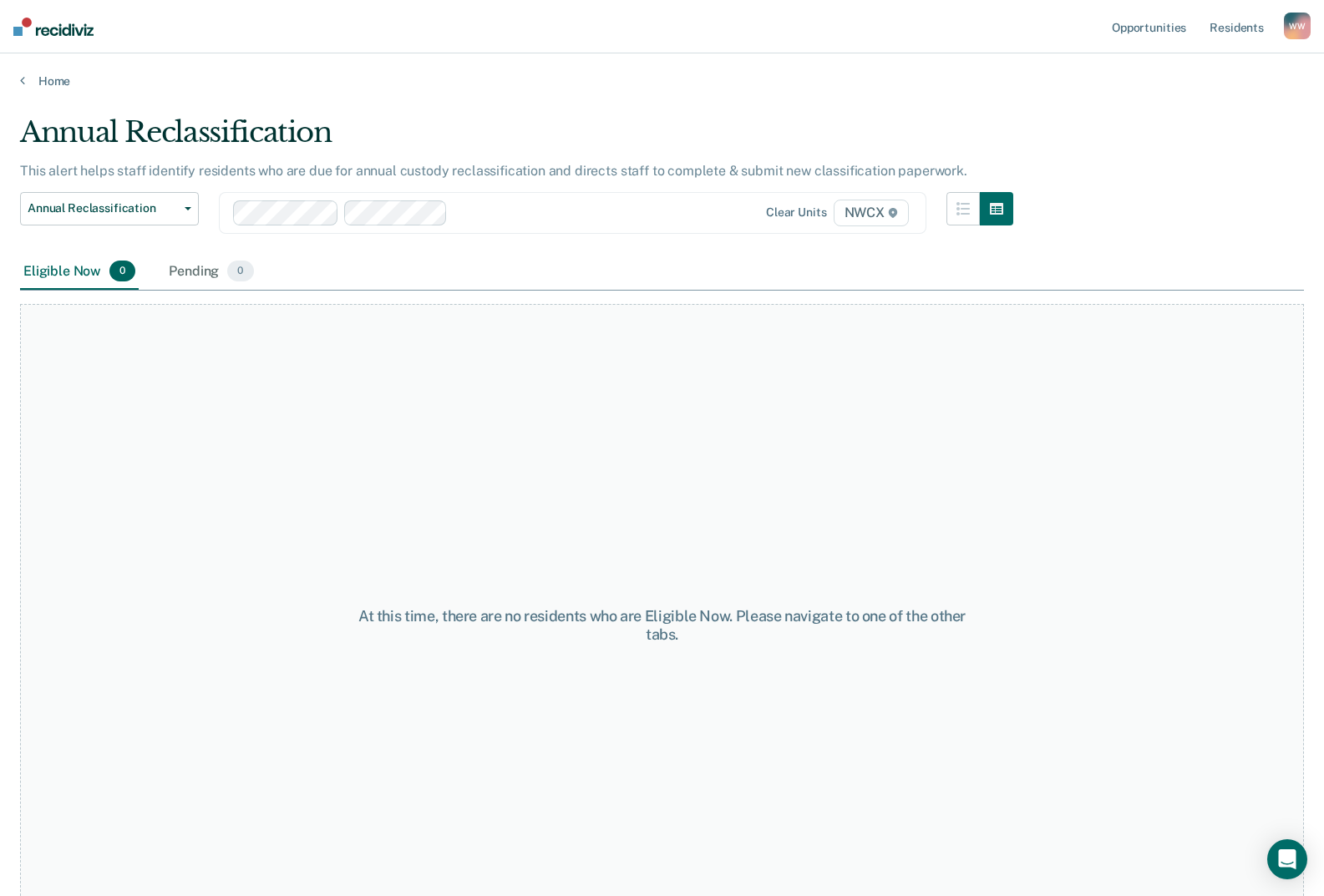 click on "At this time, there are no residents who are Eligible Now. Please navigate to one of the other tabs." at bounding box center (662, 618) 